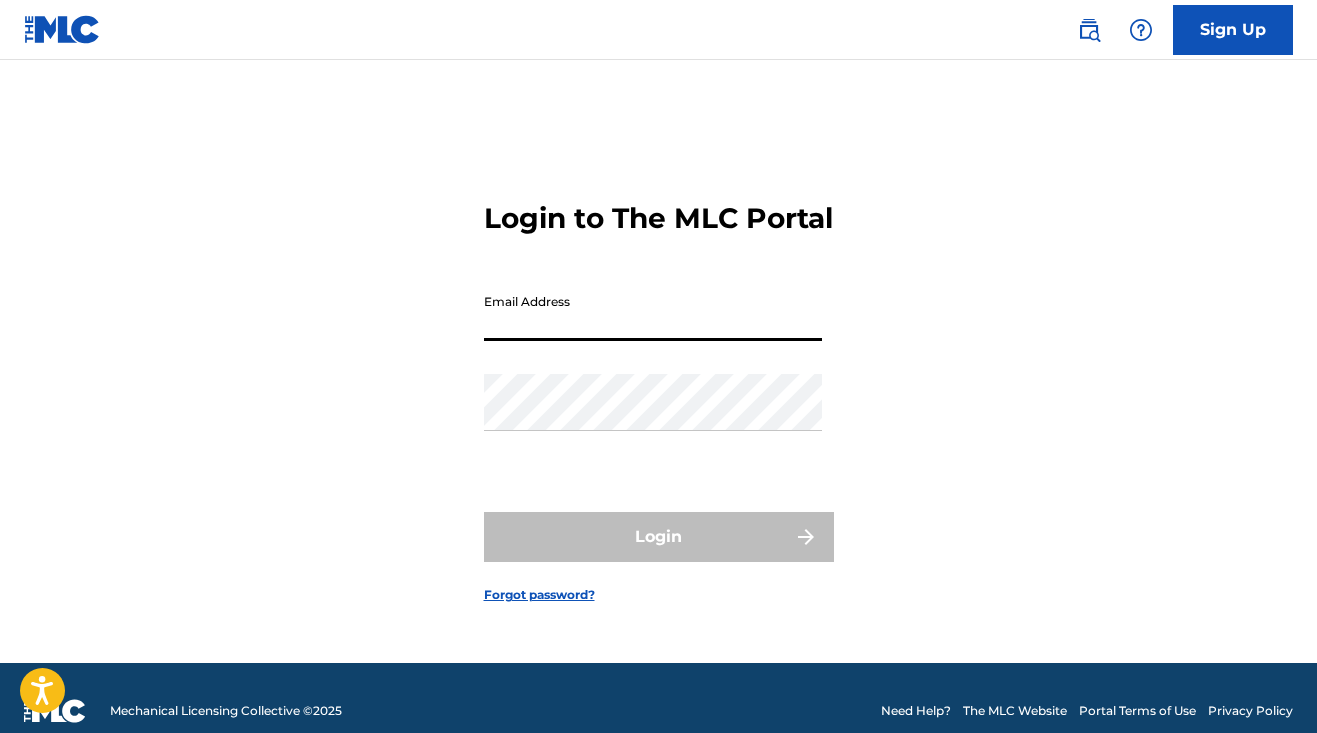 scroll, scrollTop: 0, scrollLeft: 0, axis: both 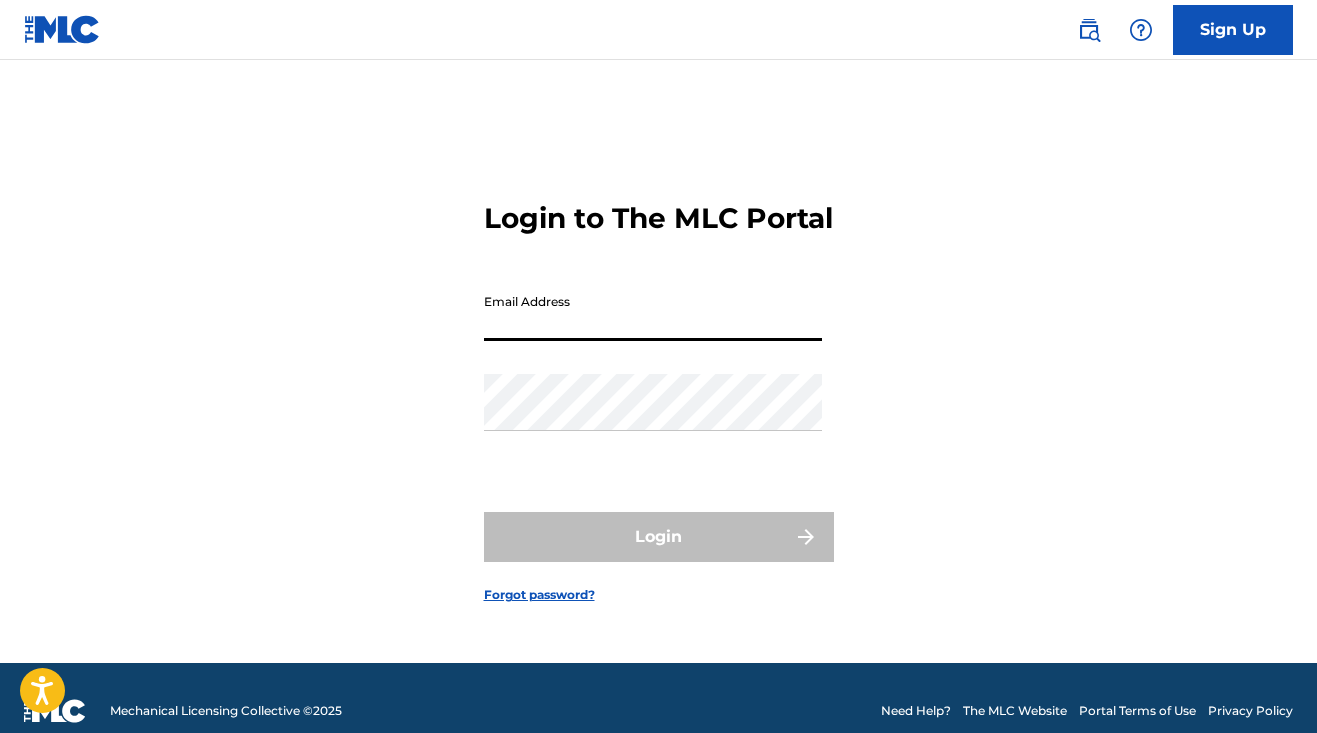 type on "[EMAIL_ADDRESS][DOMAIN_NAME]" 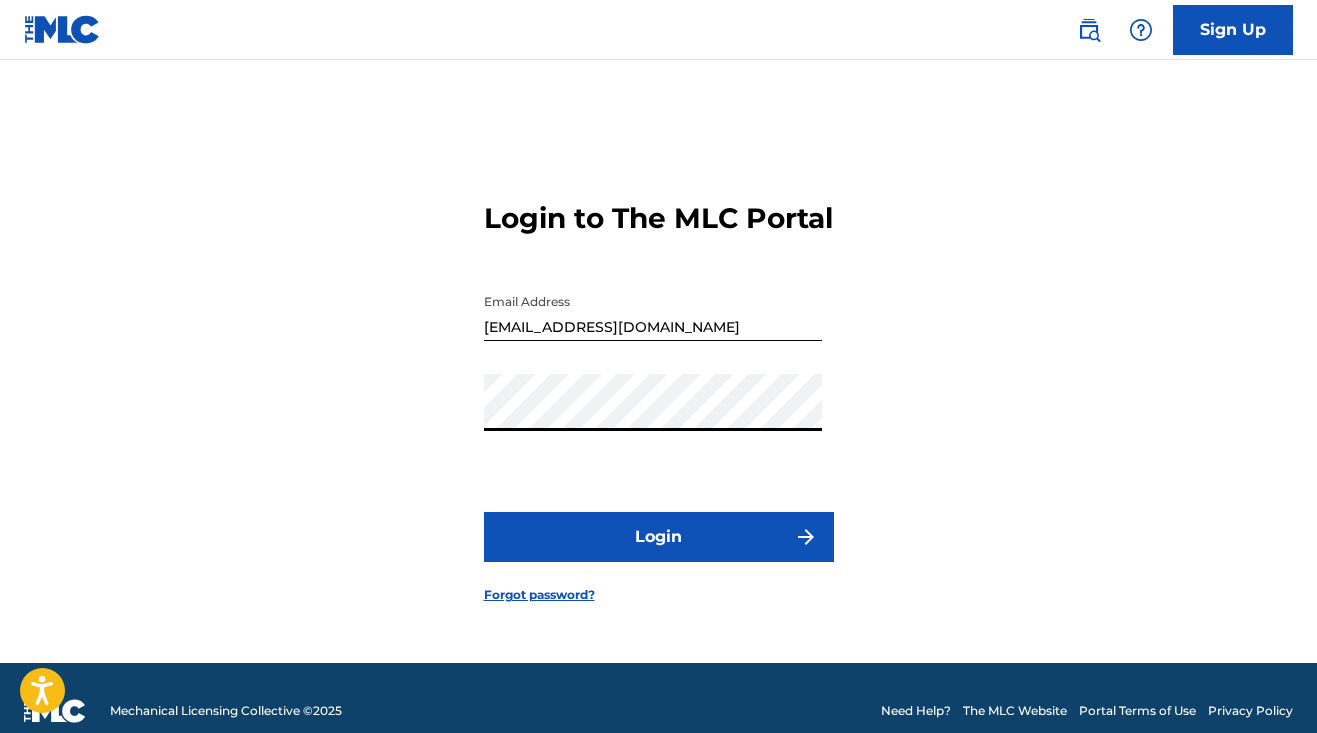 click on "Login" at bounding box center (659, 537) 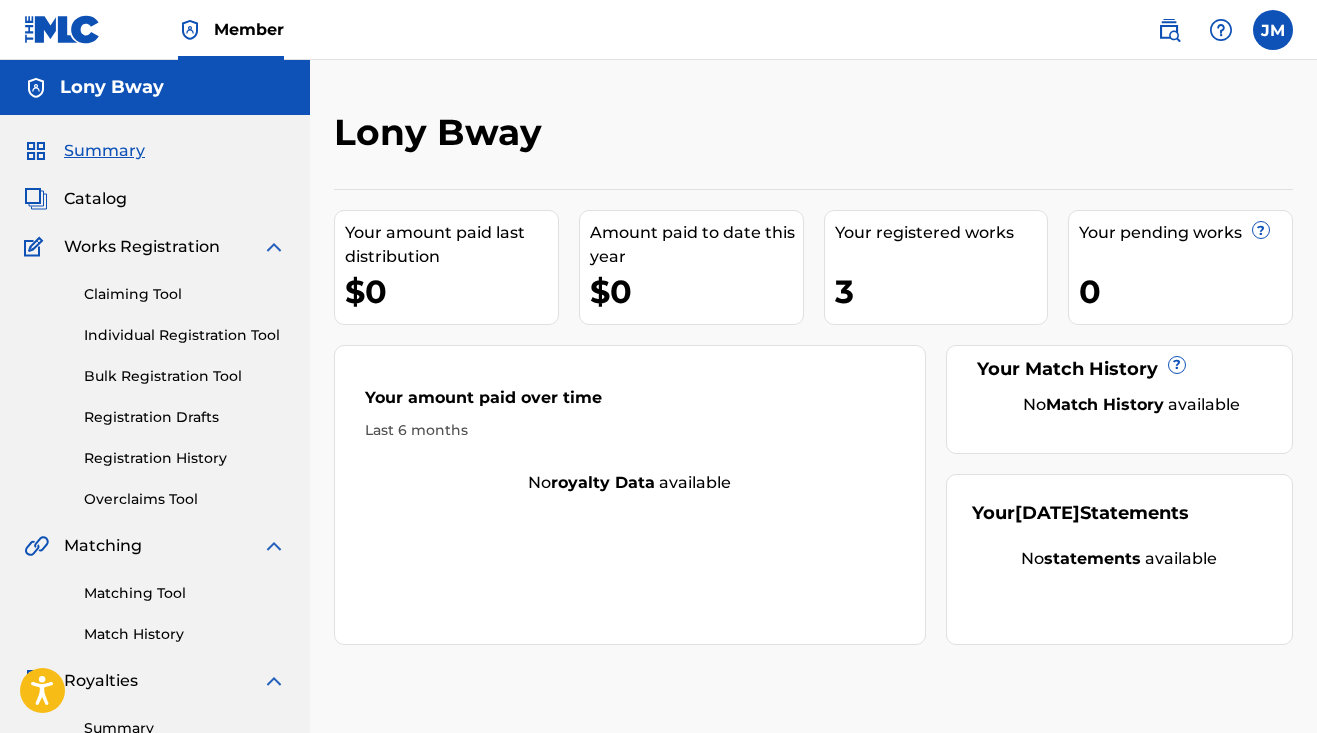 scroll, scrollTop: 0, scrollLeft: 0, axis: both 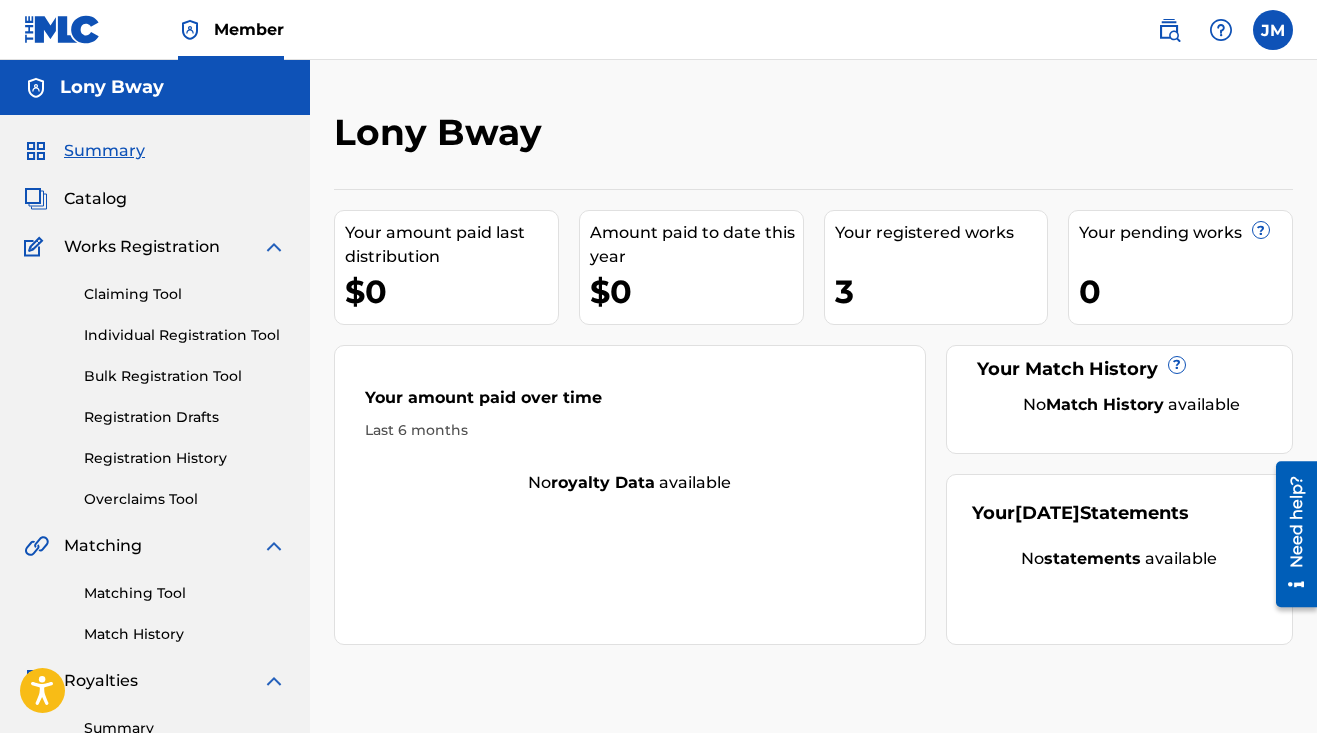 click on "Catalog" at bounding box center [95, 199] 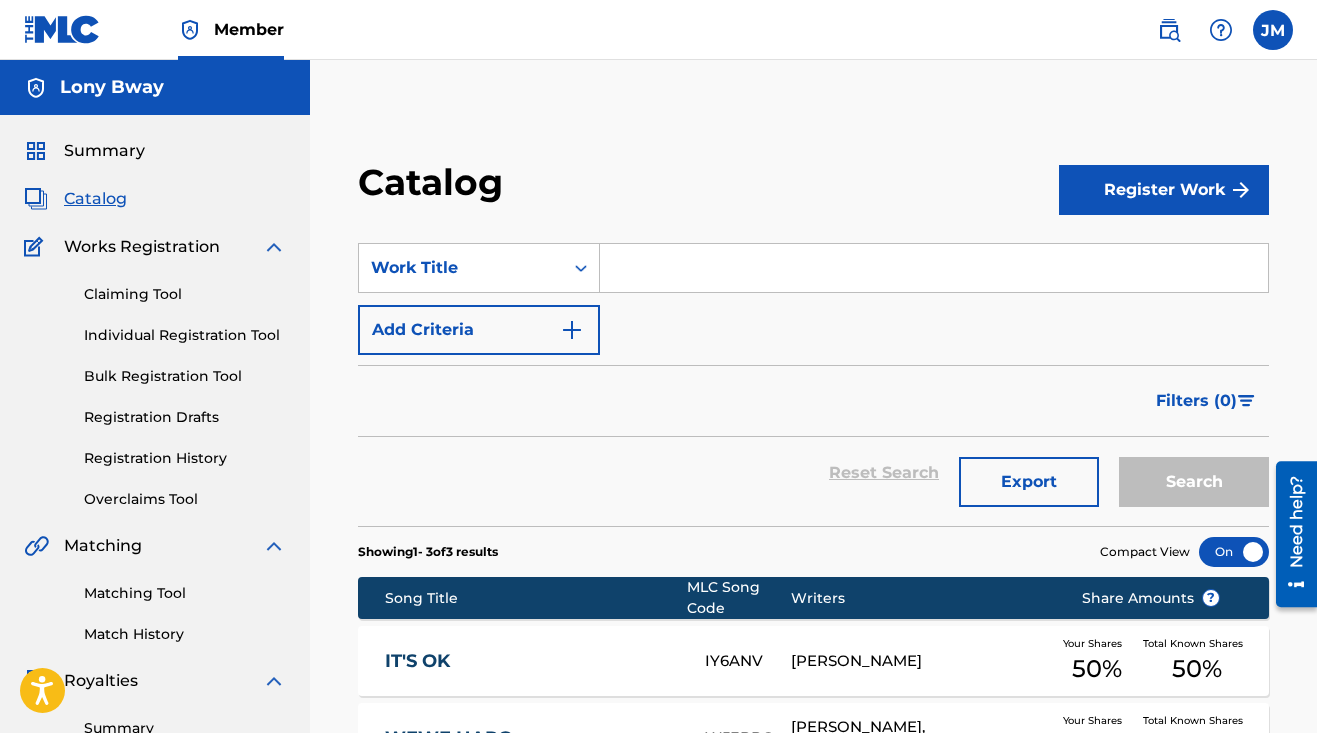 click at bounding box center (934, 268) 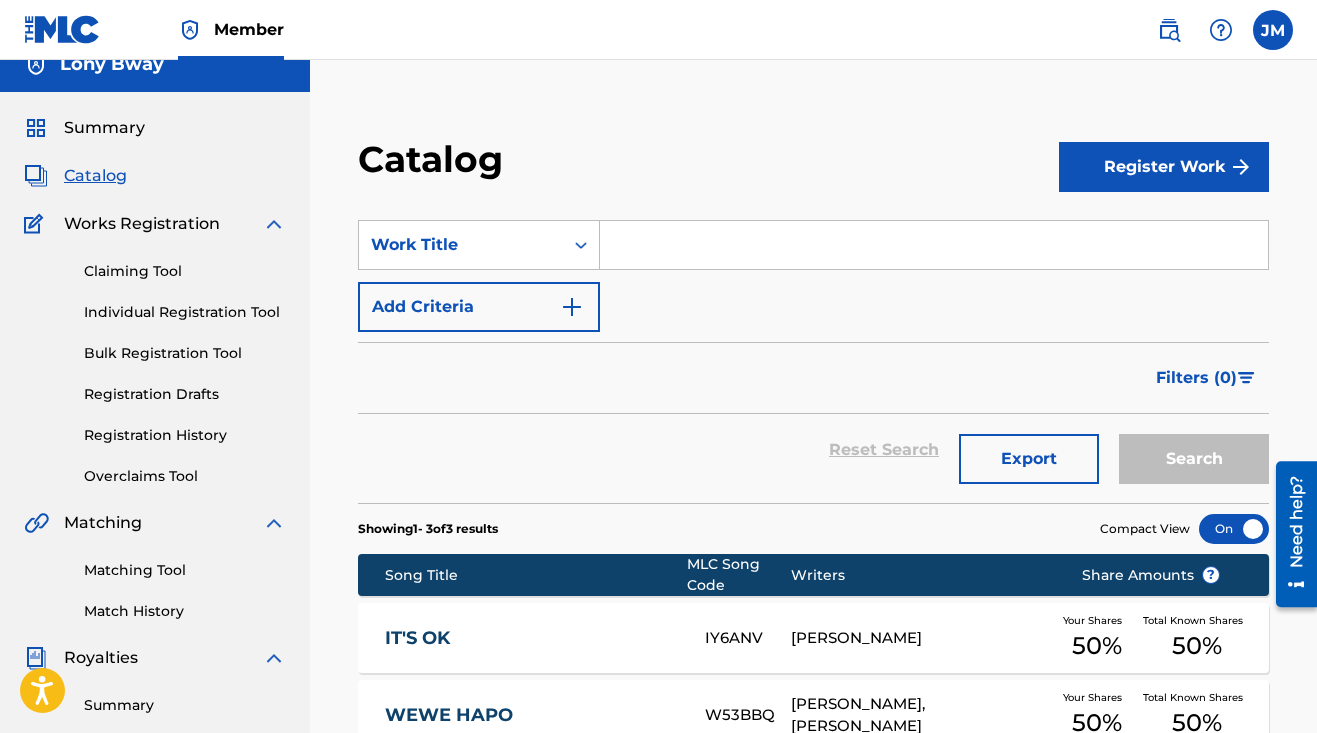 scroll, scrollTop: 24, scrollLeft: 0, axis: vertical 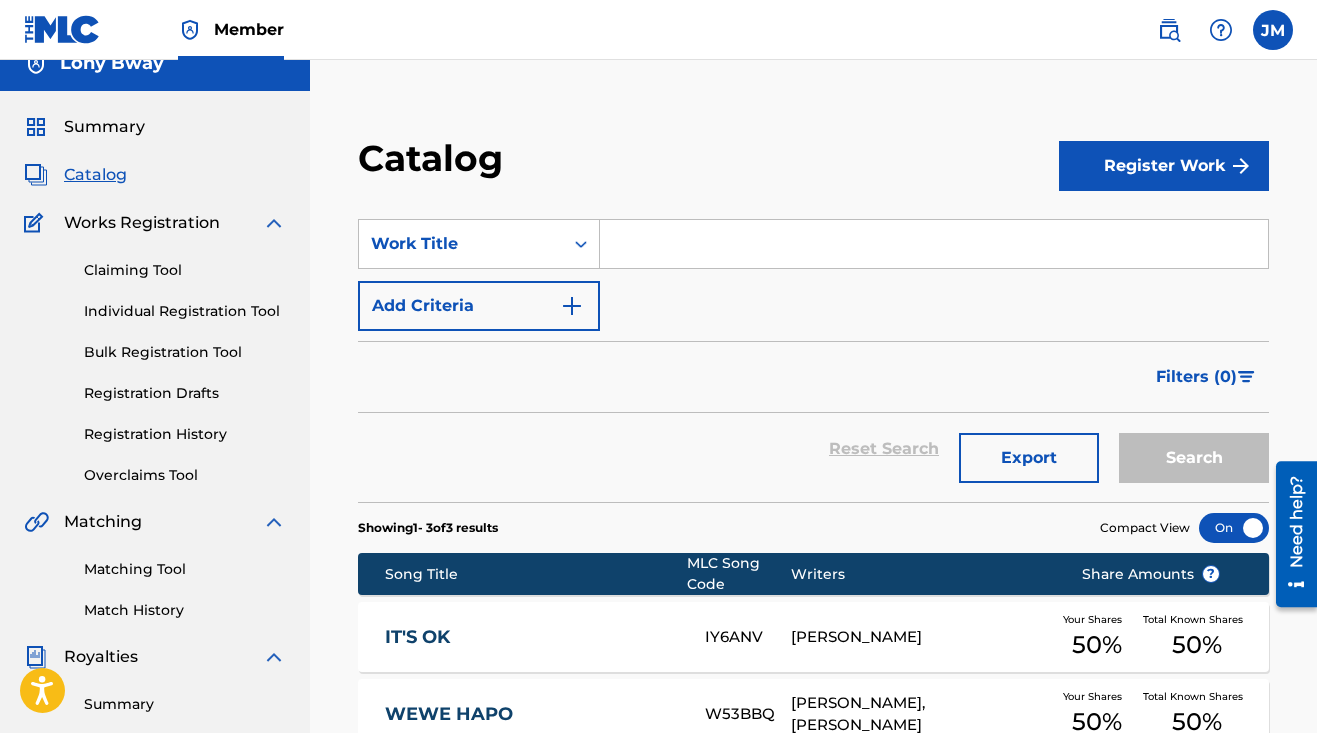click on "Claiming Tool" at bounding box center (185, 270) 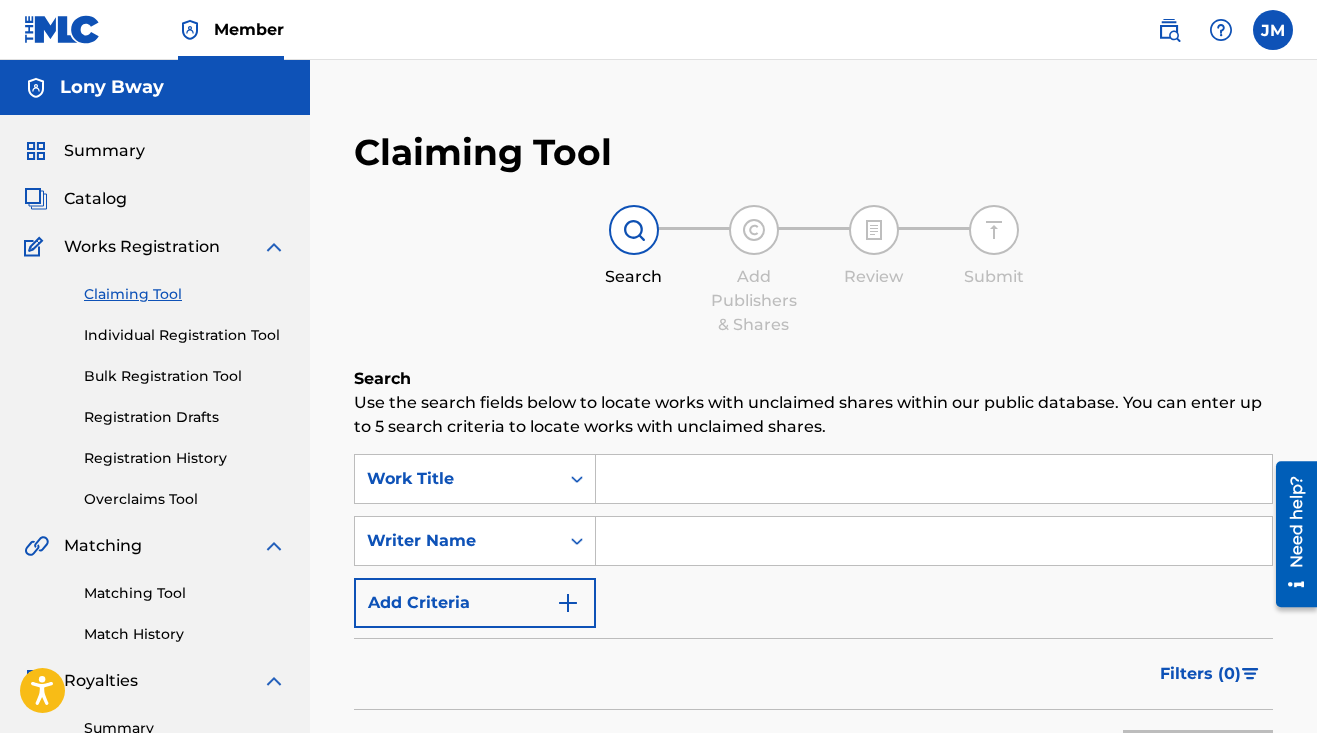 click at bounding box center [934, 479] 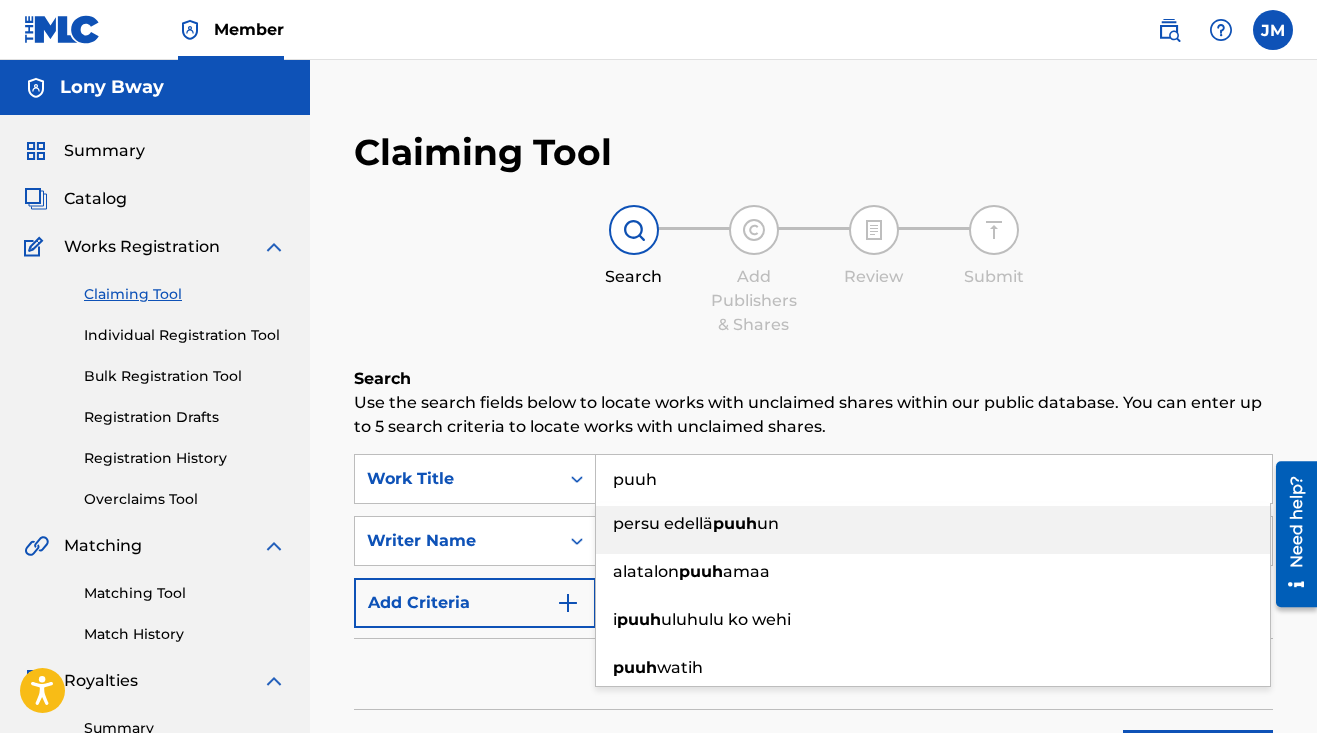 type on "puuh" 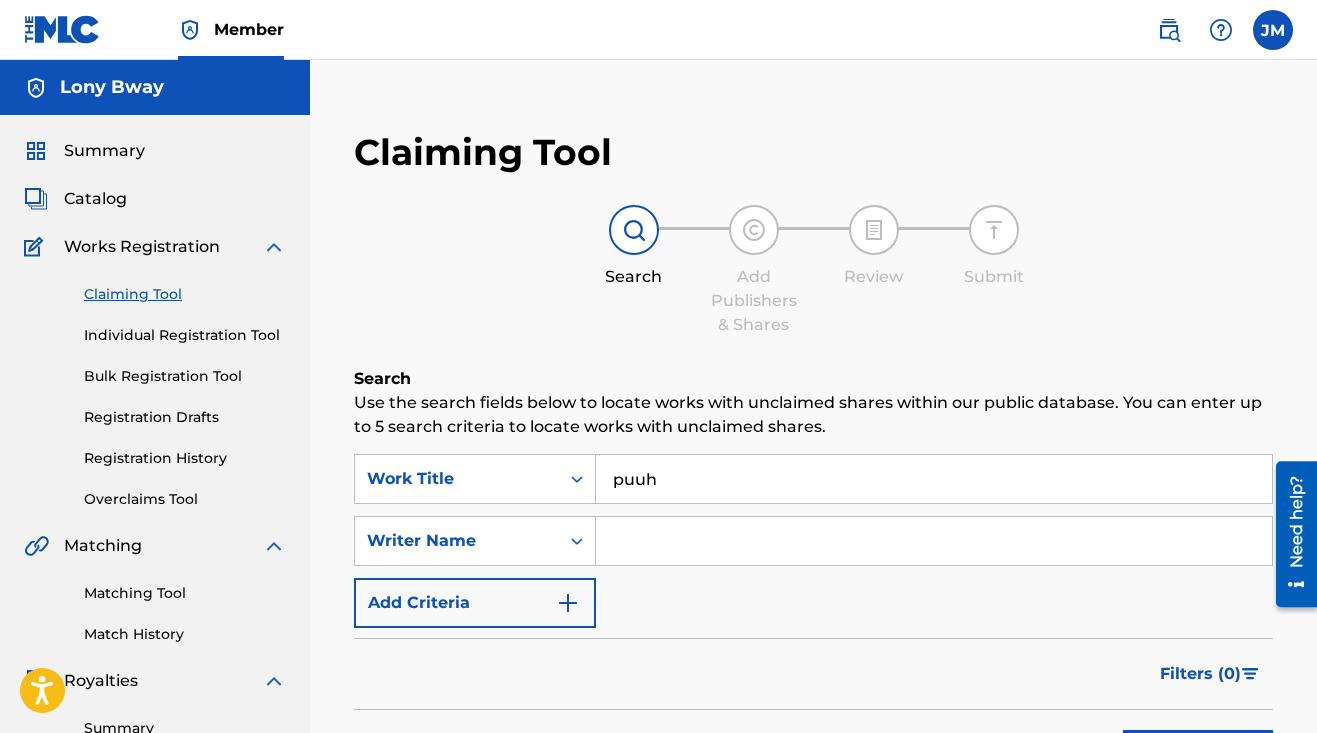 click at bounding box center [934, 541] 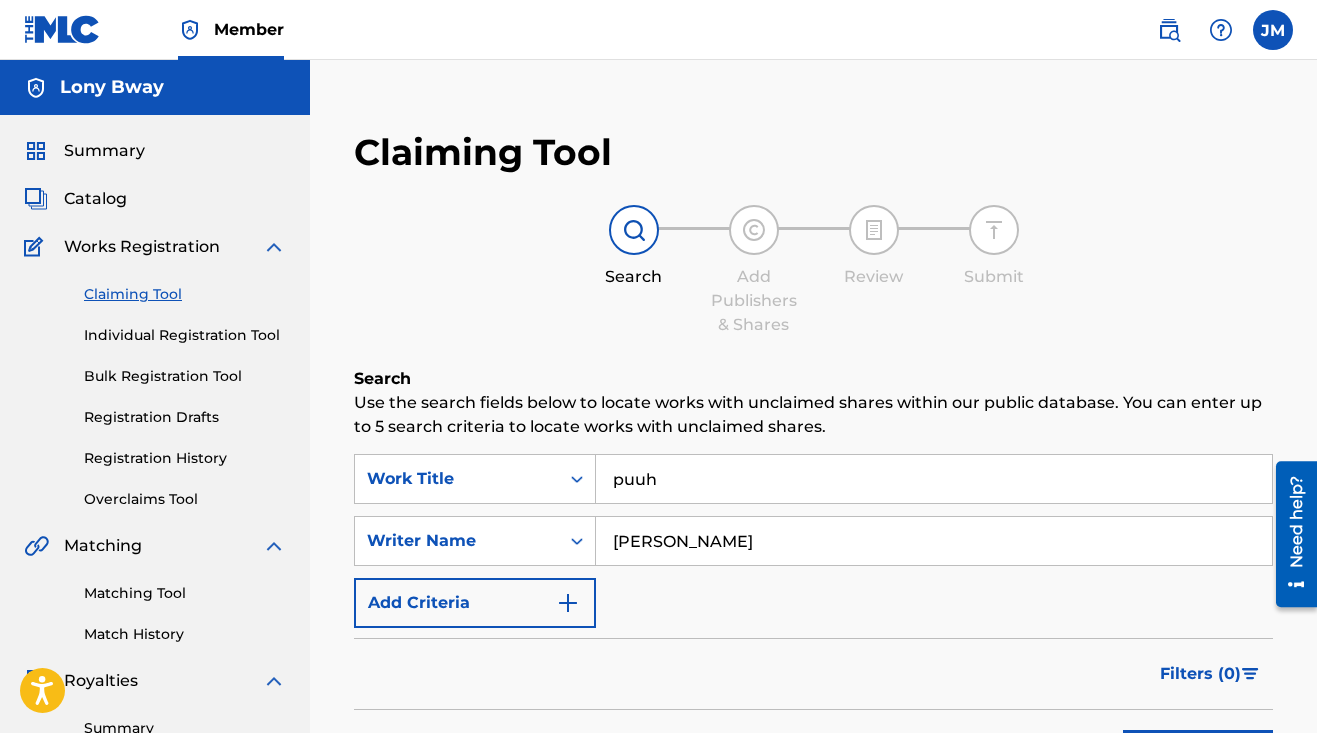 type on "[PERSON_NAME]" 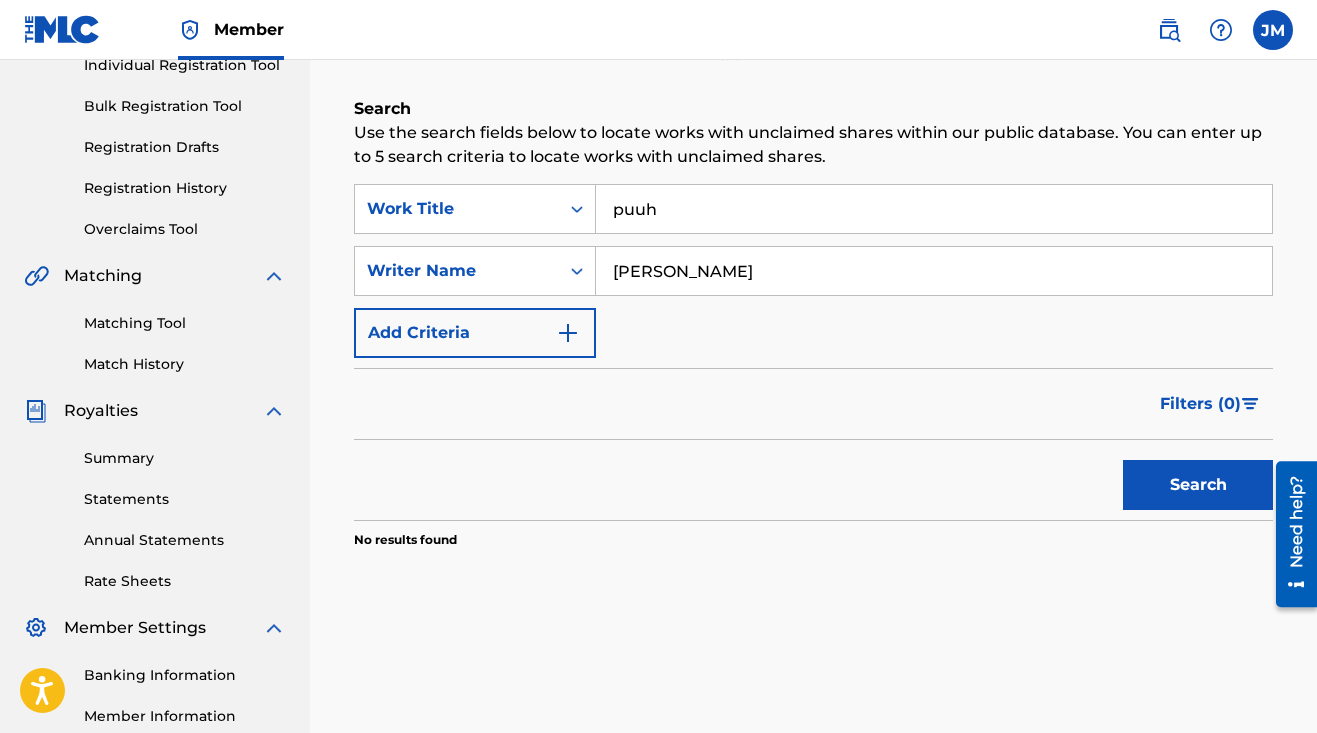 scroll, scrollTop: 280, scrollLeft: 0, axis: vertical 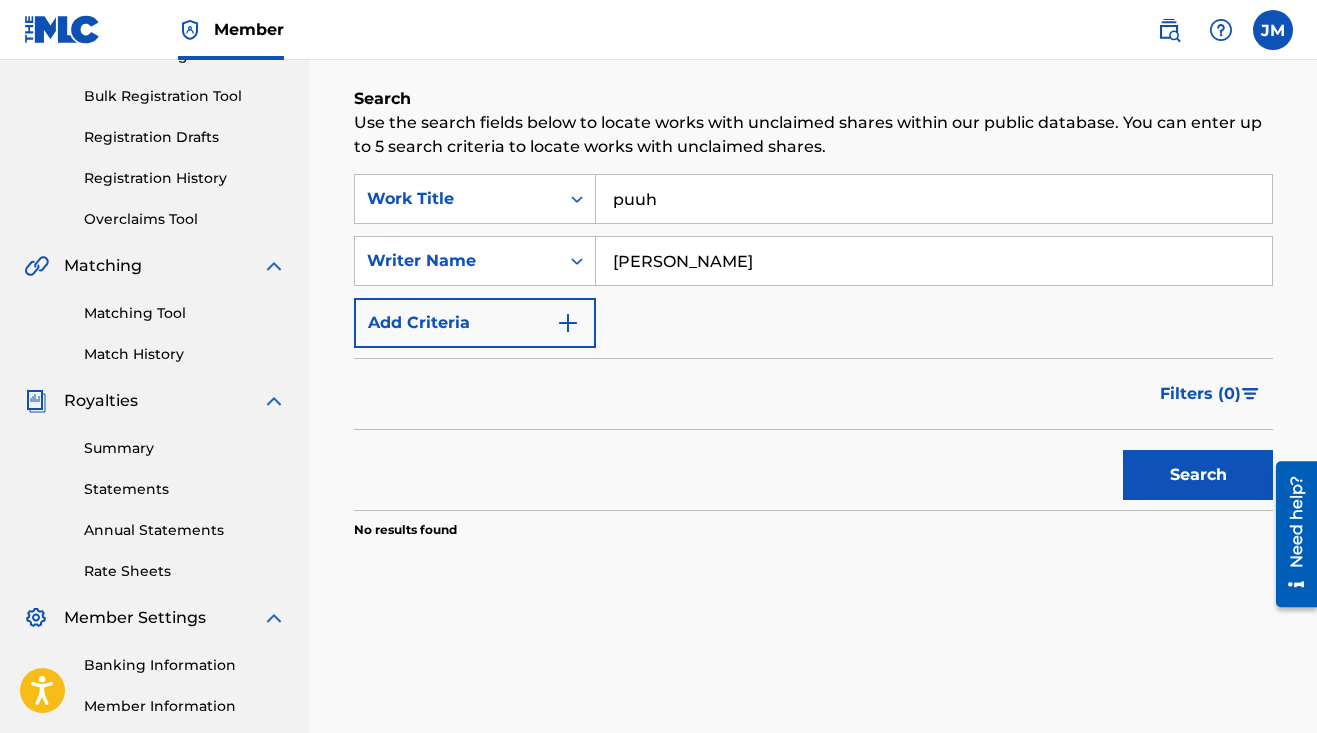 click on "Search" at bounding box center [1198, 475] 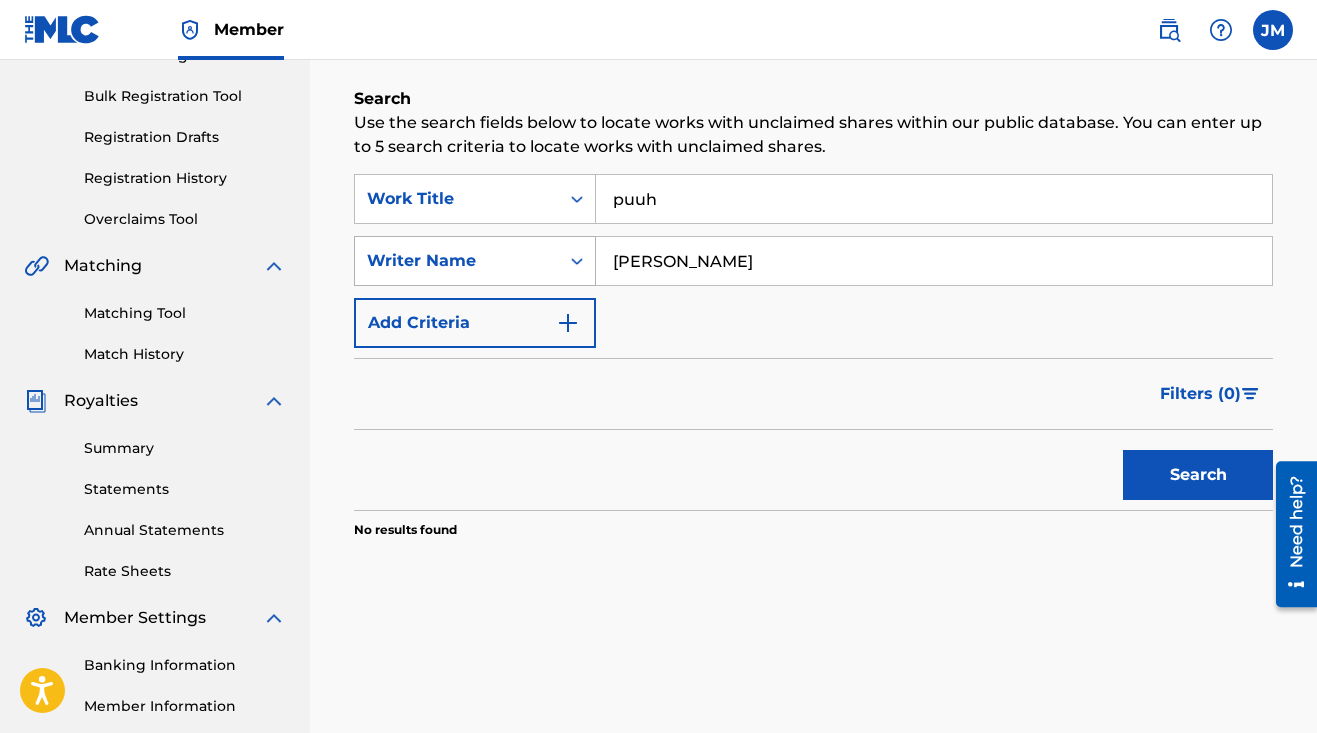 click 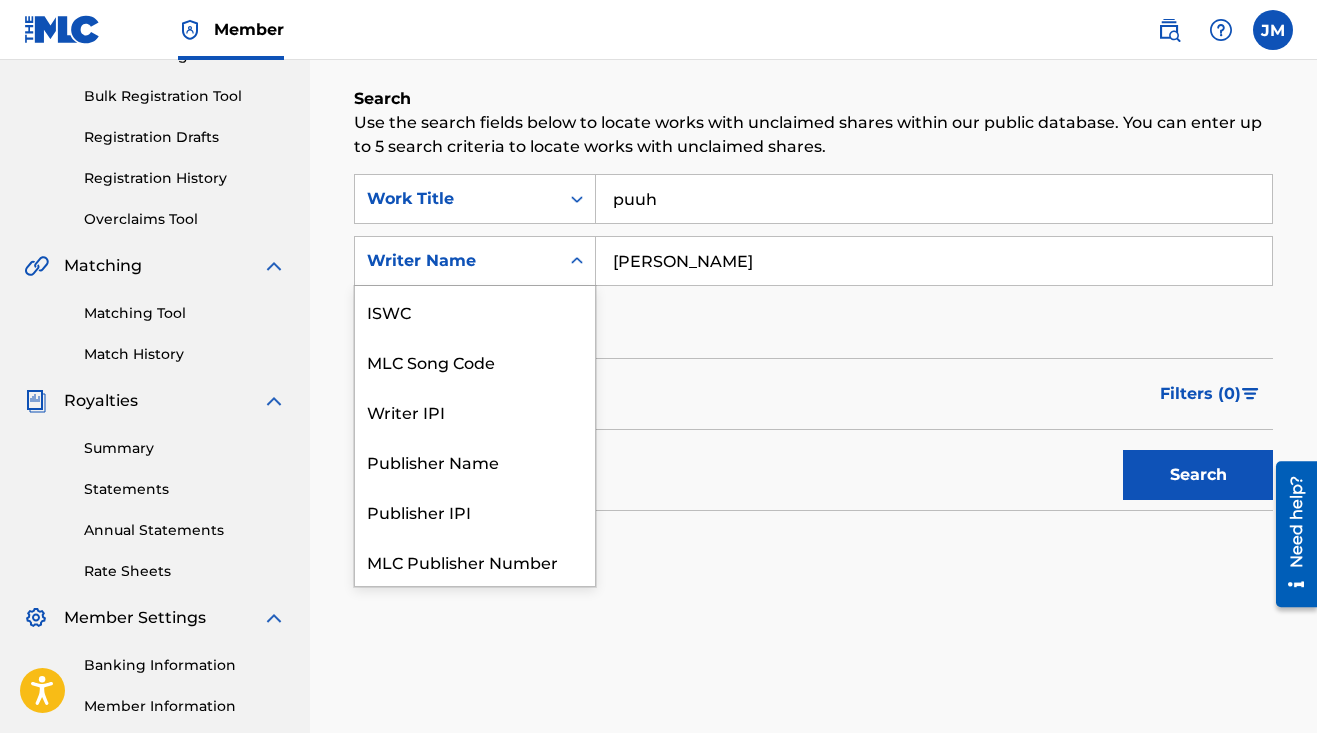 scroll, scrollTop: 50, scrollLeft: 0, axis: vertical 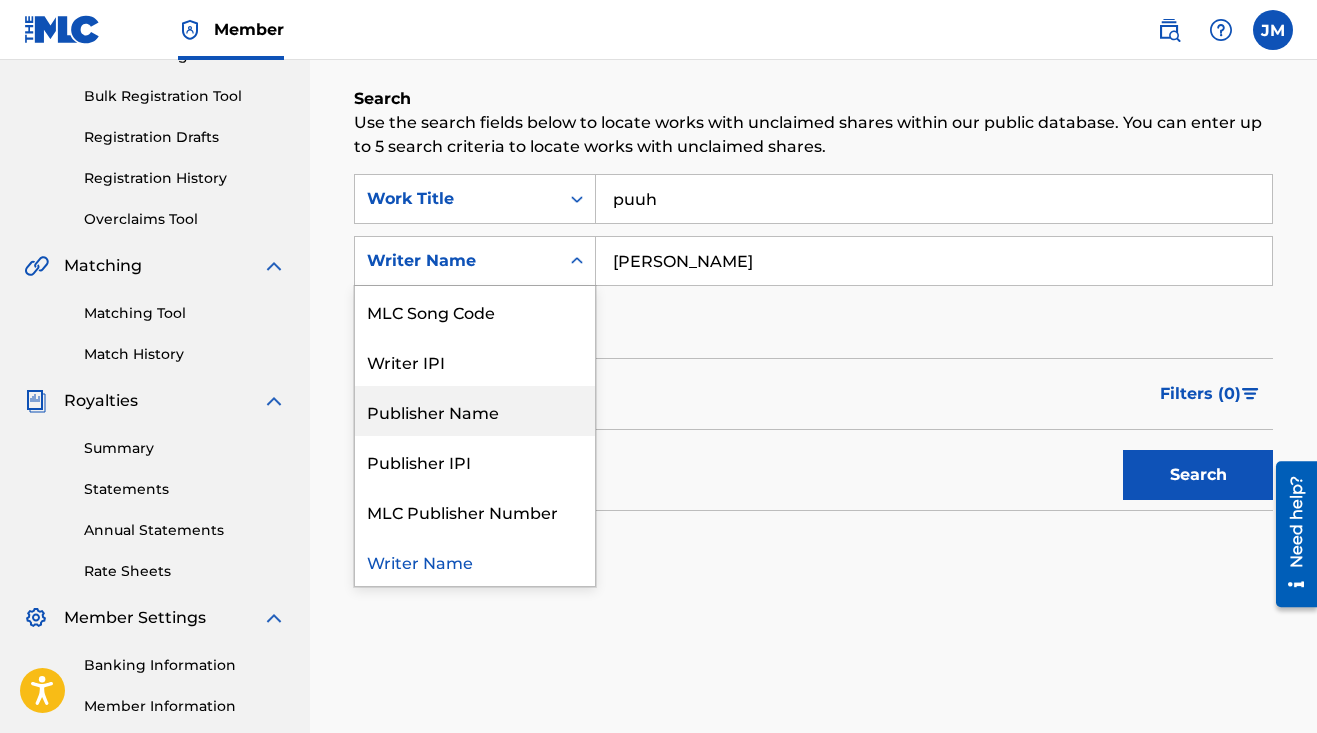 click on "Publisher Name" at bounding box center (475, 411) 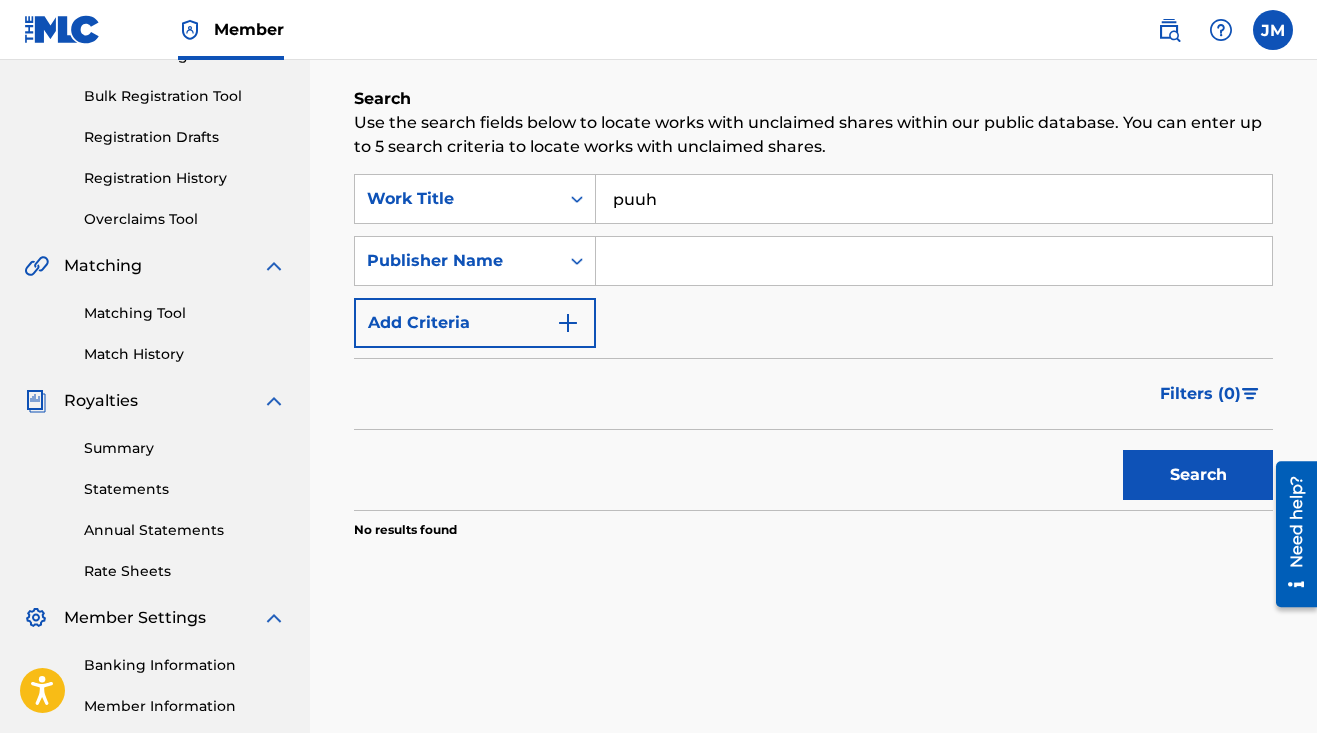 click at bounding box center (934, 261) 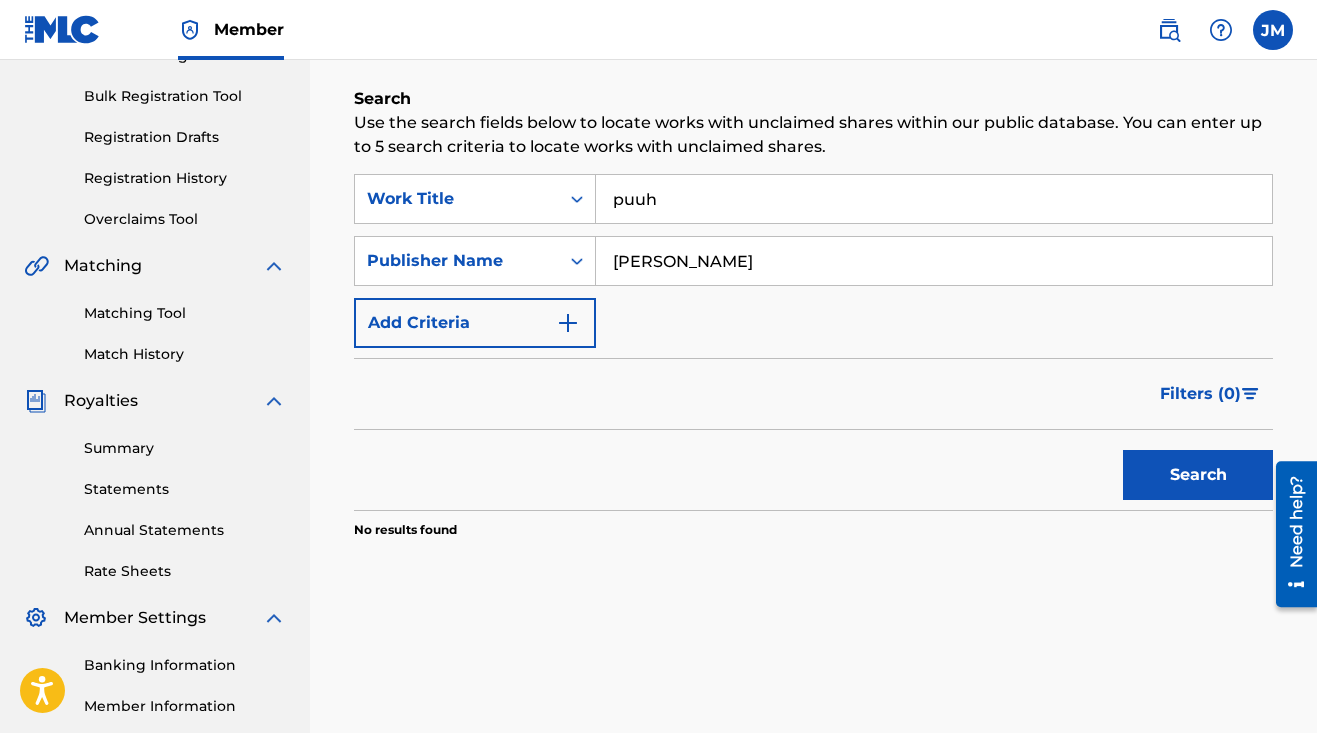 drag, startPoint x: 733, startPoint y: 275, endPoint x: 862, endPoint y: 257, distance: 130.24976 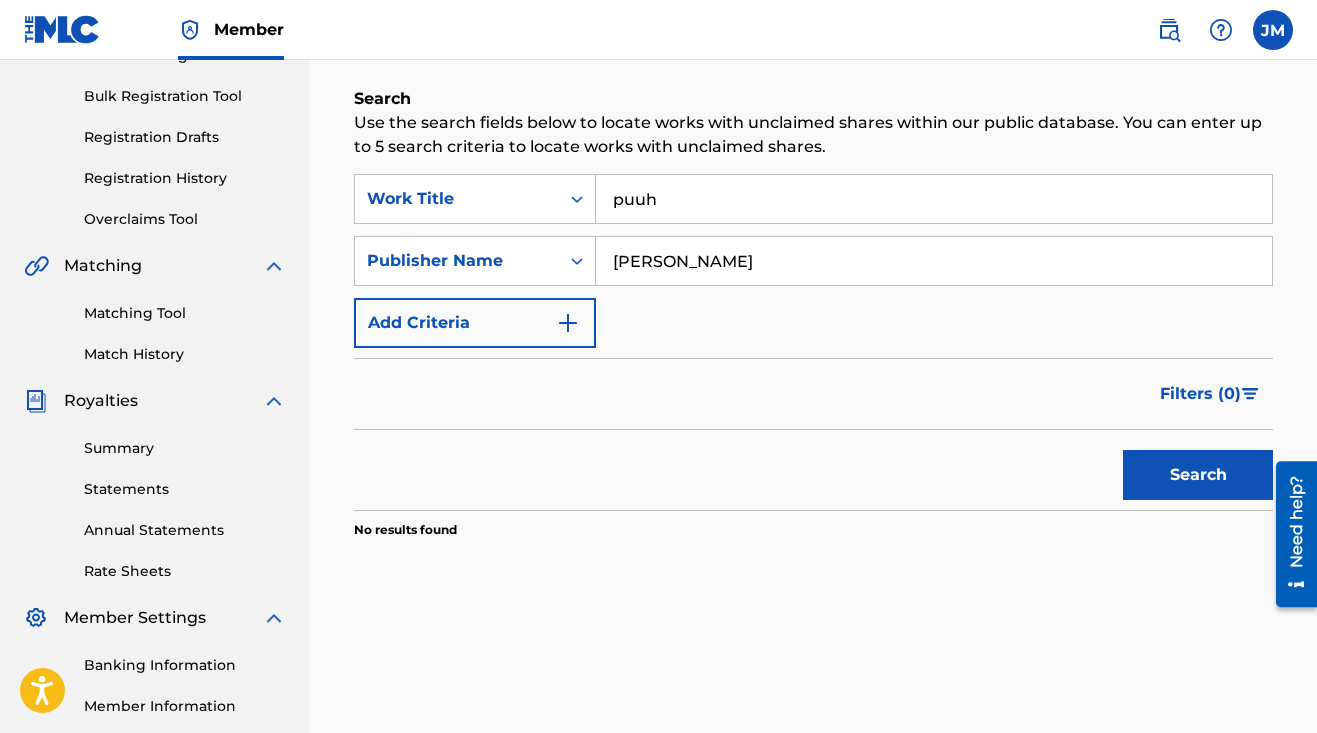drag, startPoint x: 711, startPoint y: 271, endPoint x: 694, endPoint y: 258, distance: 21.400934 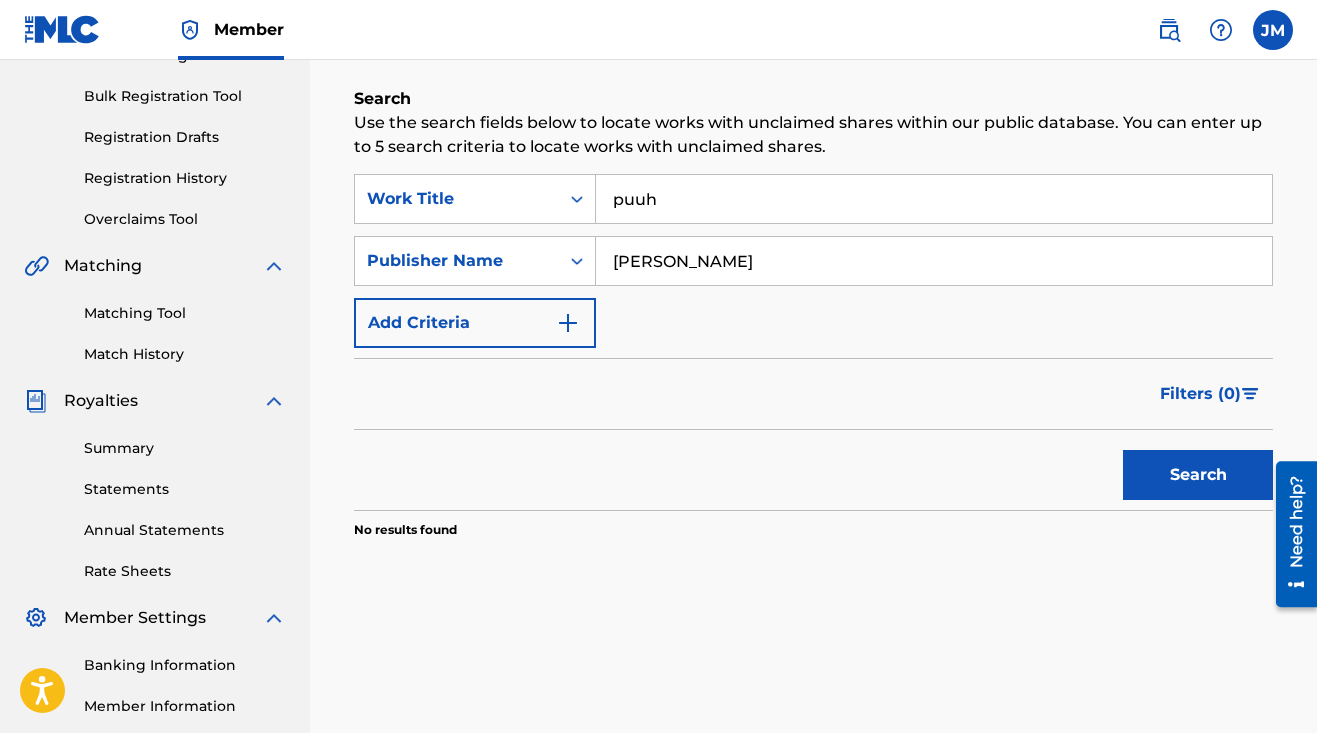 type on "[PERSON_NAME]" 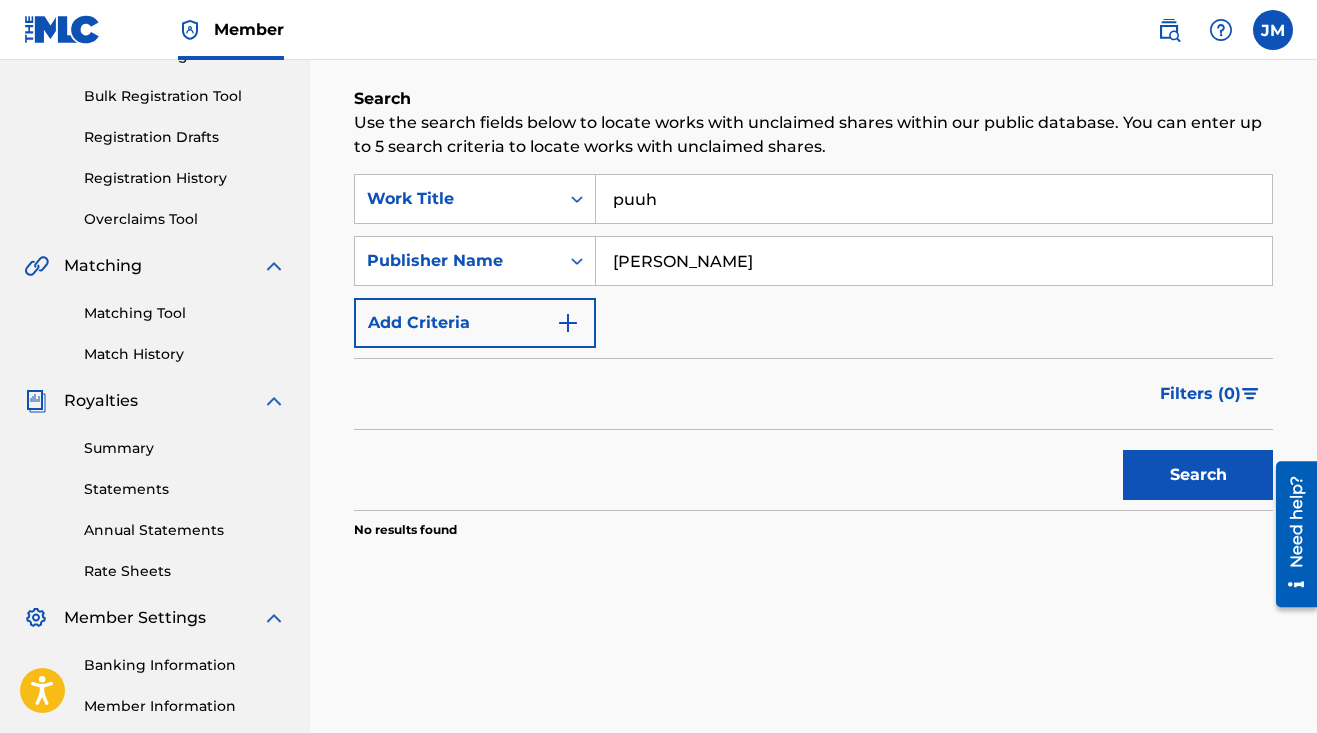 drag, startPoint x: 755, startPoint y: 234, endPoint x: 672, endPoint y: 555, distance: 331.55695 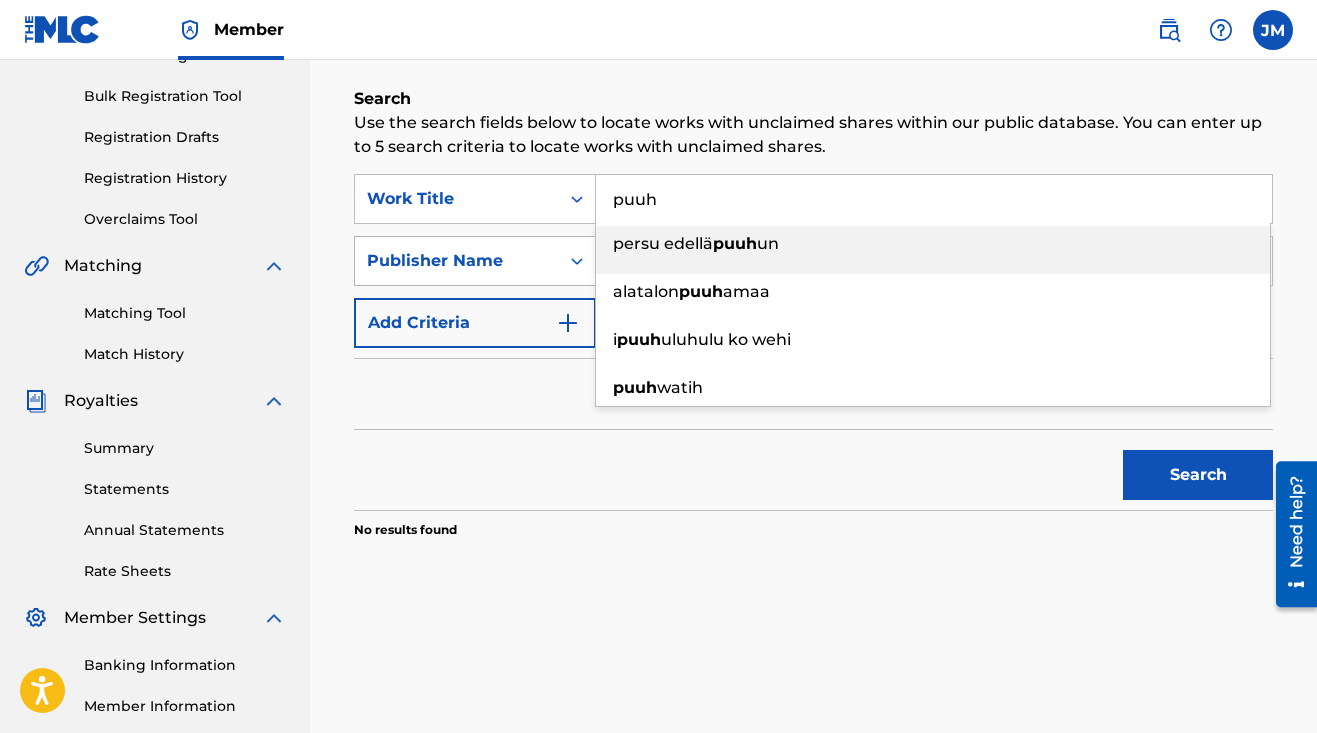 click on "Publisher Name" at bounding box center [457, 261] 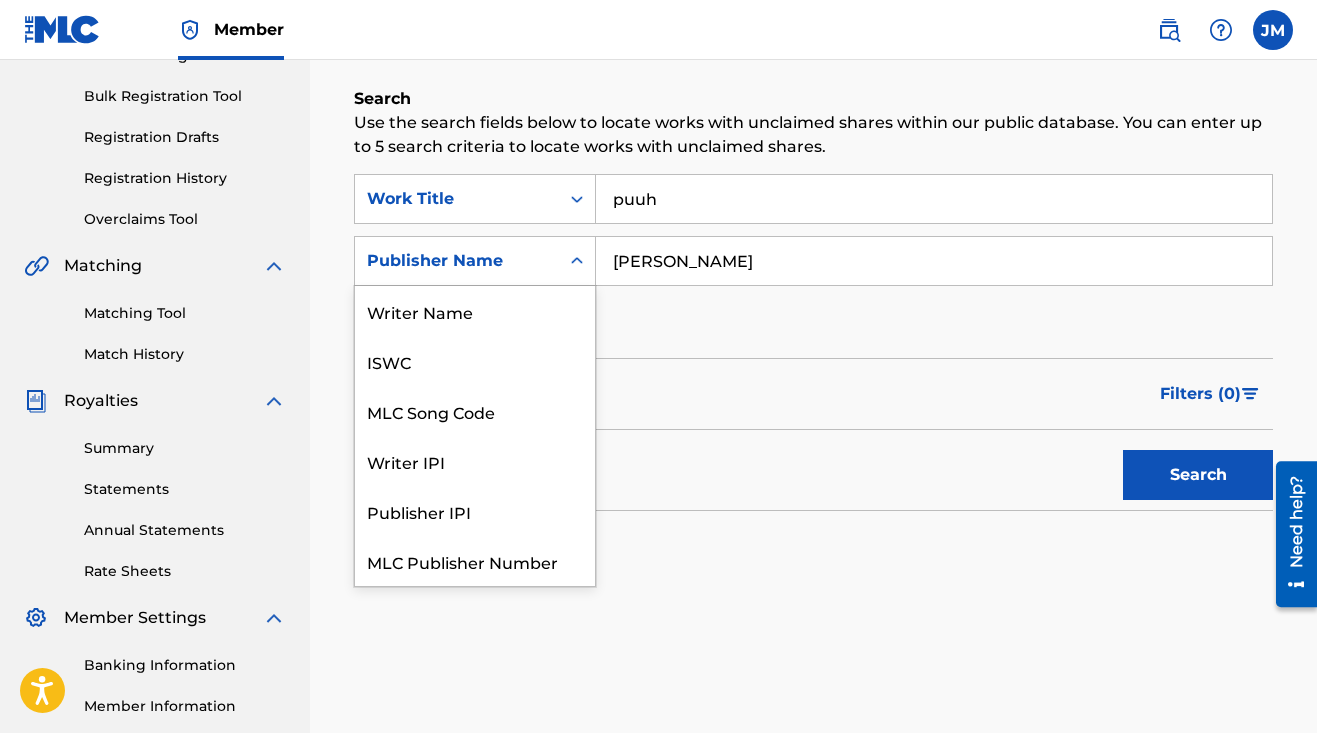 scroll, scrollTop: 50, scrollLeft: 0, axis: vertical 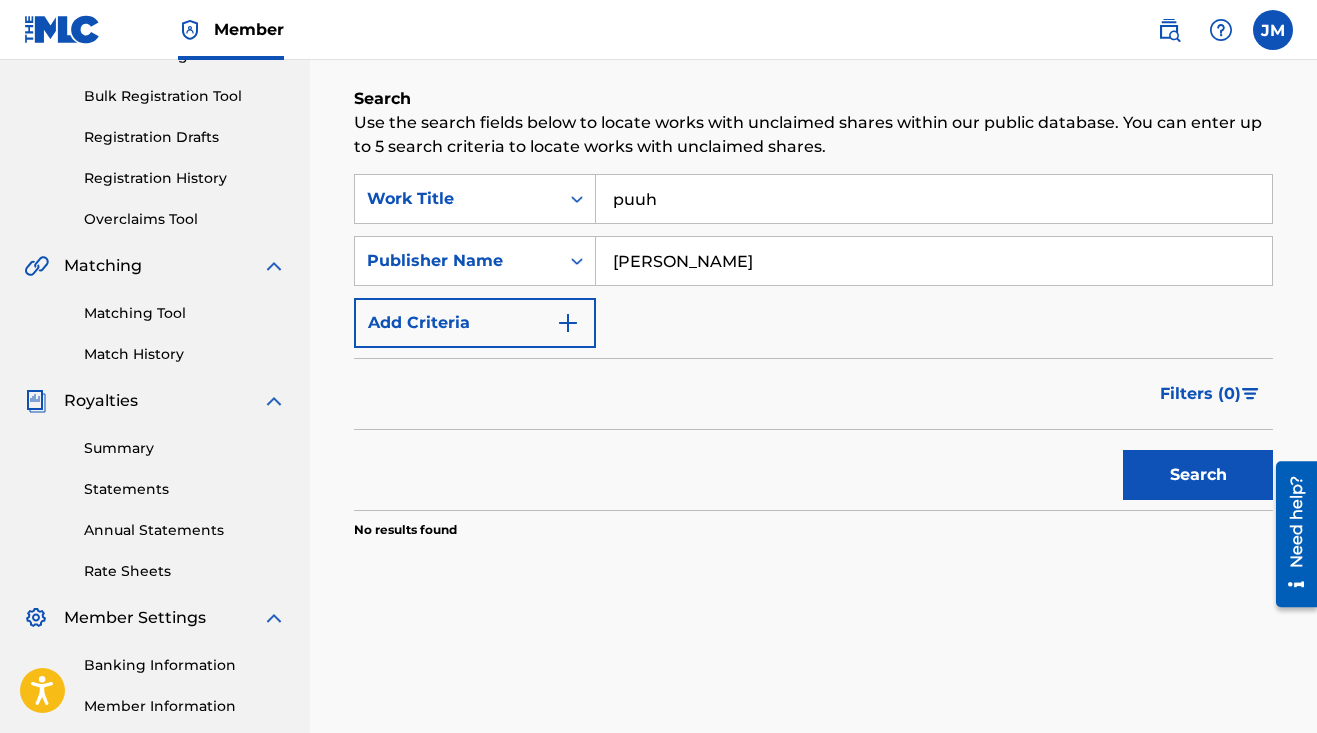 click on "Filters ( 0 )" at bounding box center [813, 394] 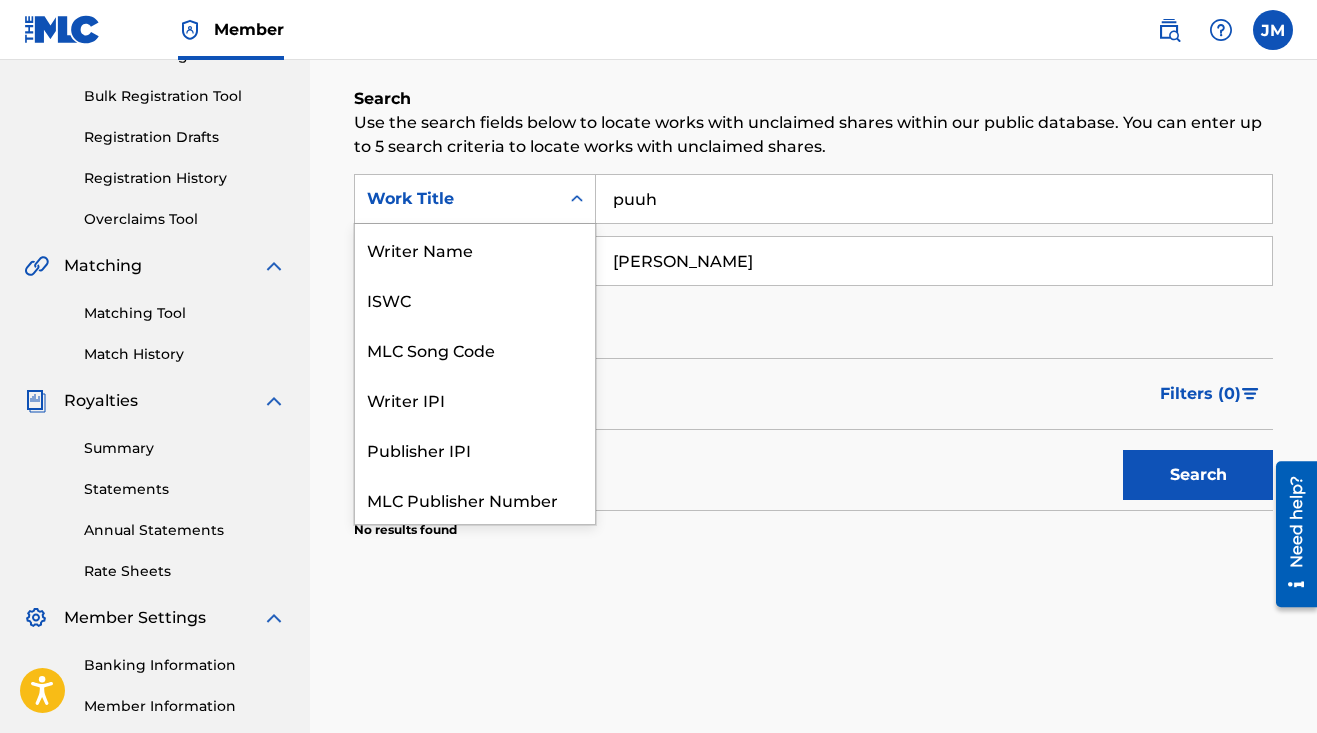 scroll, scrollTop: 50, scrollLeft: 0, axis: vertical 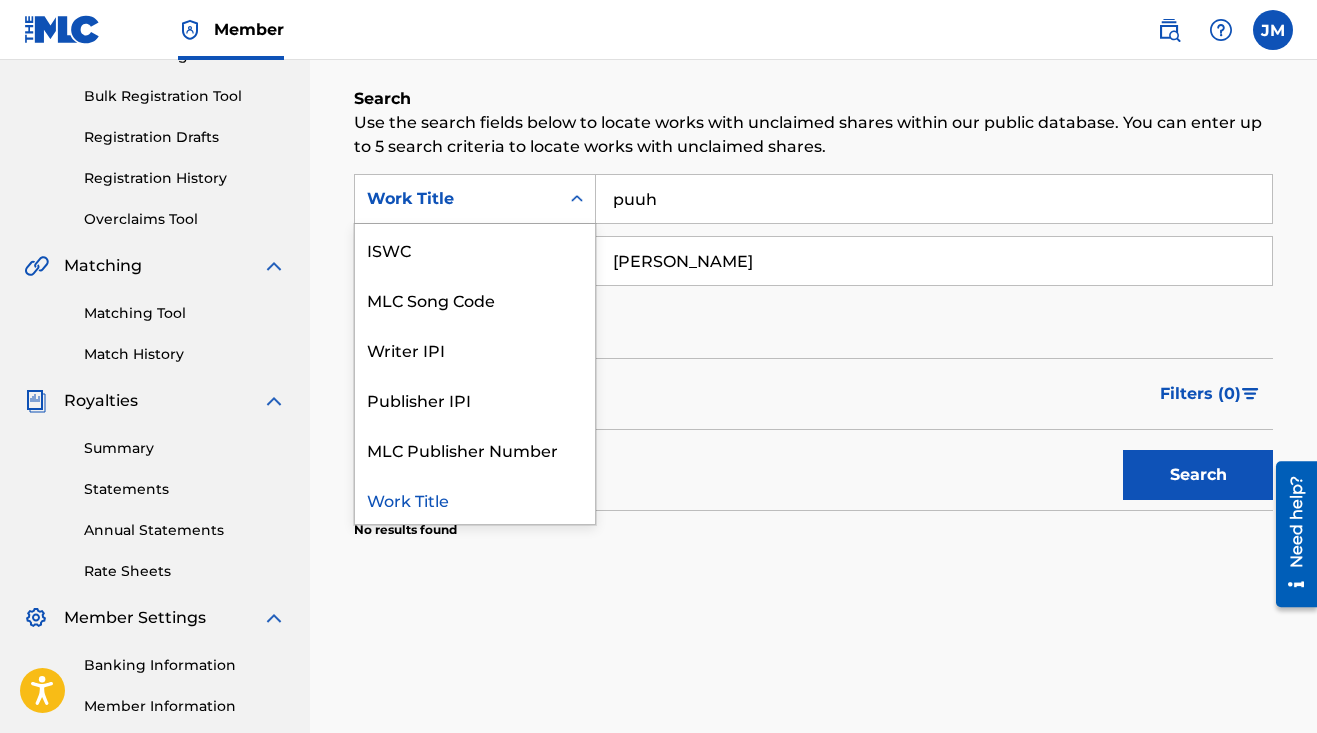 click on "Work Title" at bounding box center [457, 199] 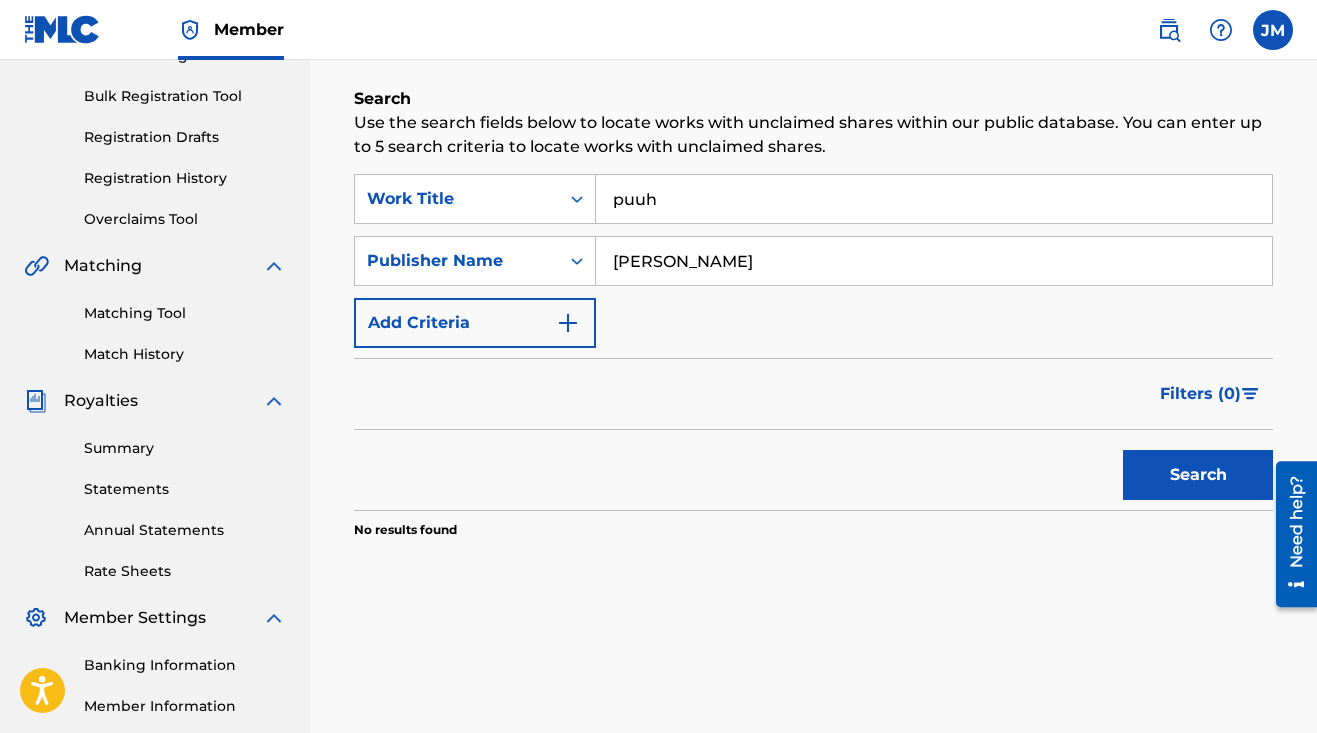 click on "[PERSON_NAME]" at bounding box center (934, 261) 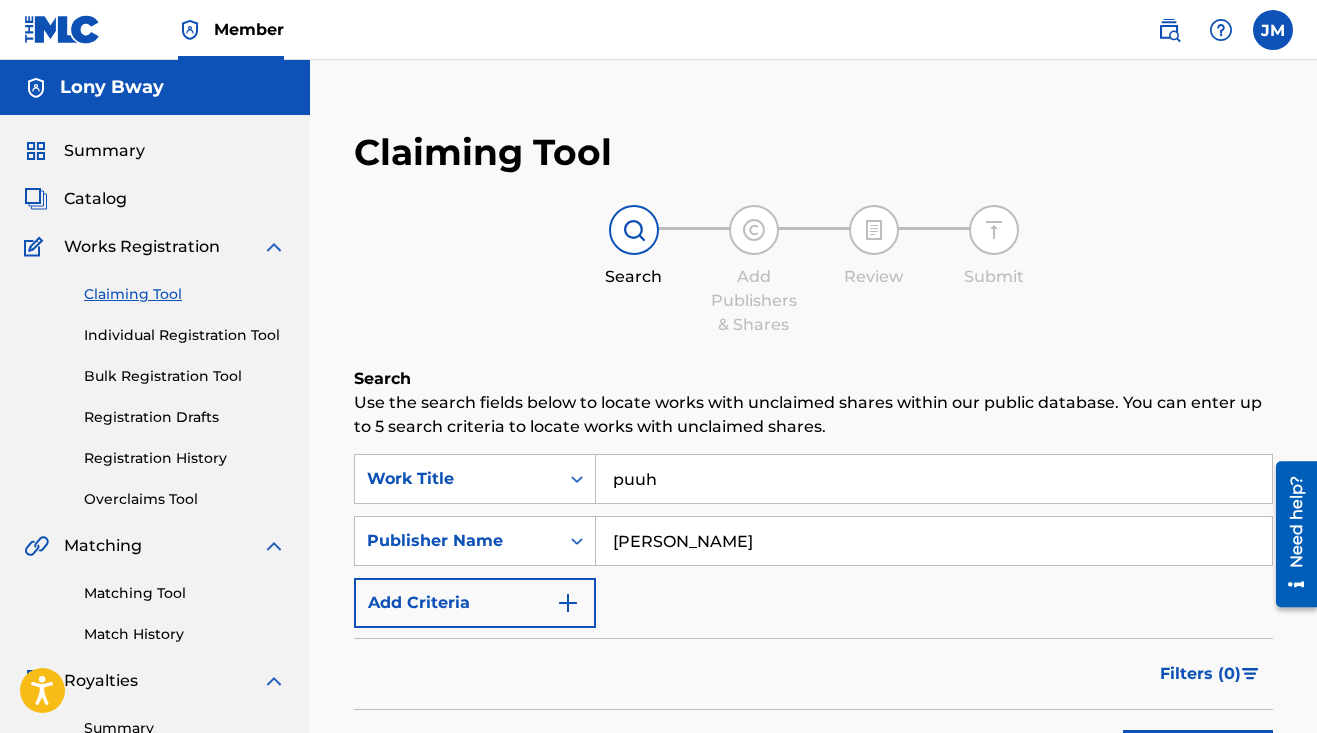scroll, scrollTop: 0, scrollLeft: 0, axis: both 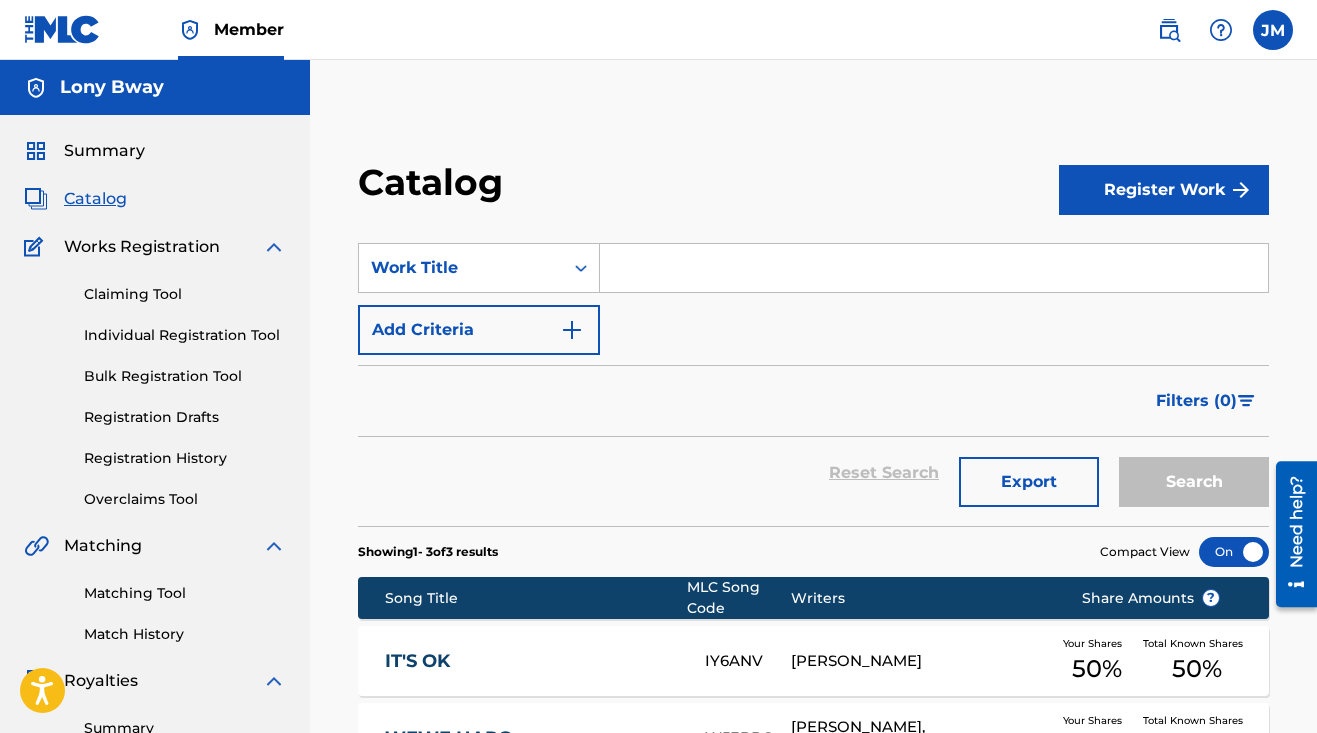 click at bounding box center (934, 268) 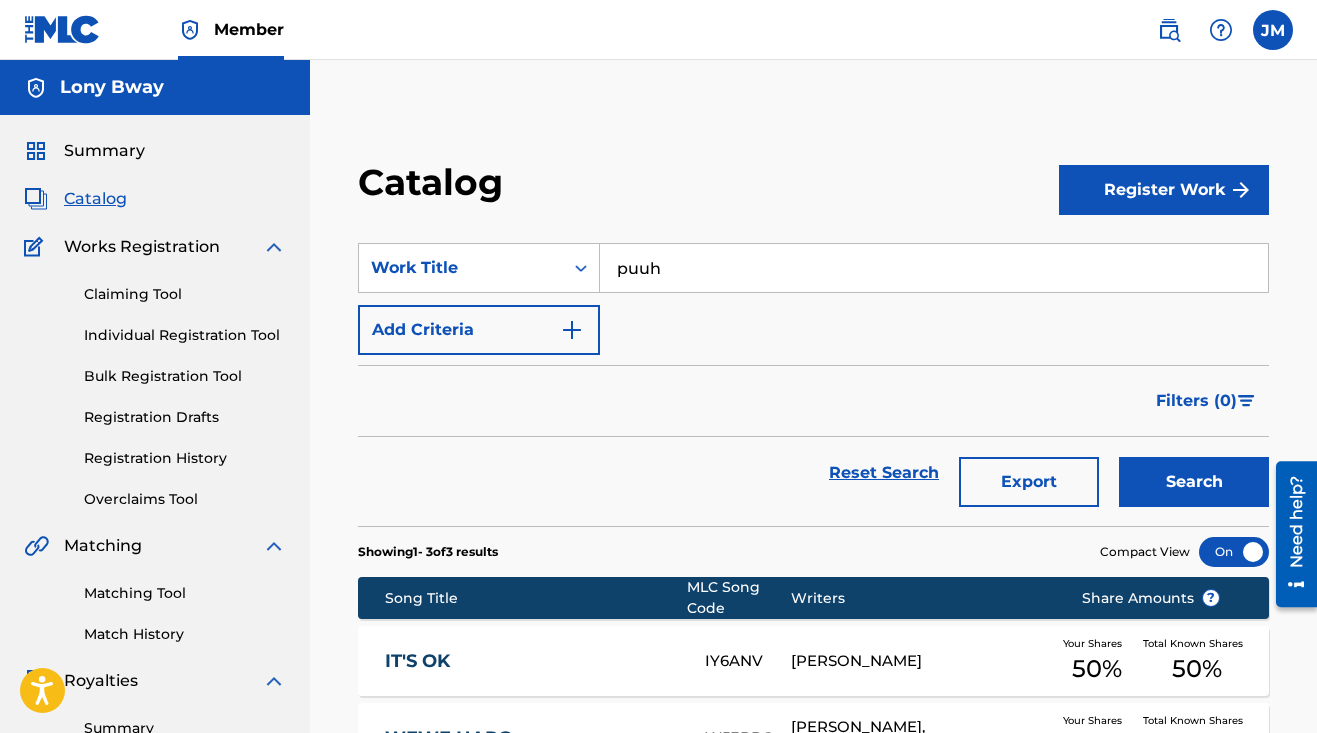type on "puuh" 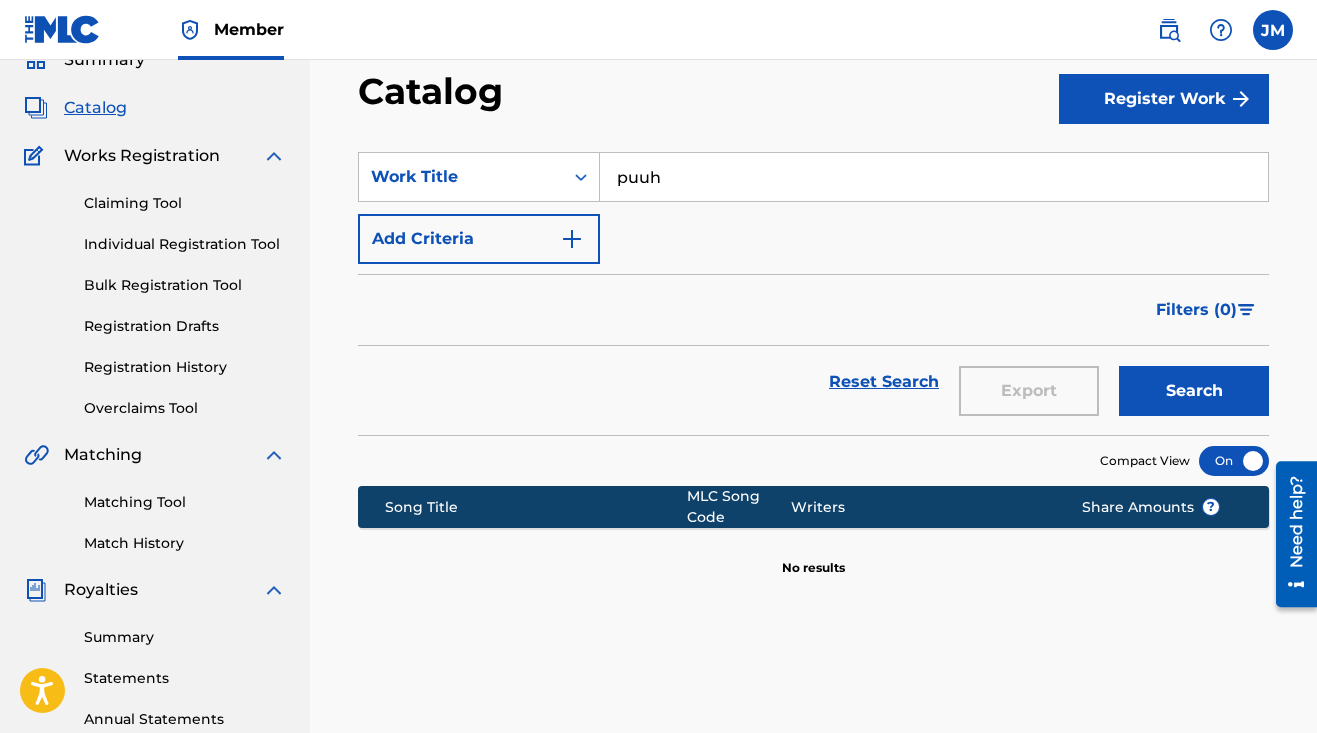 scroll, scrollTop: 136, scrollLeft: 0, axis: vertical 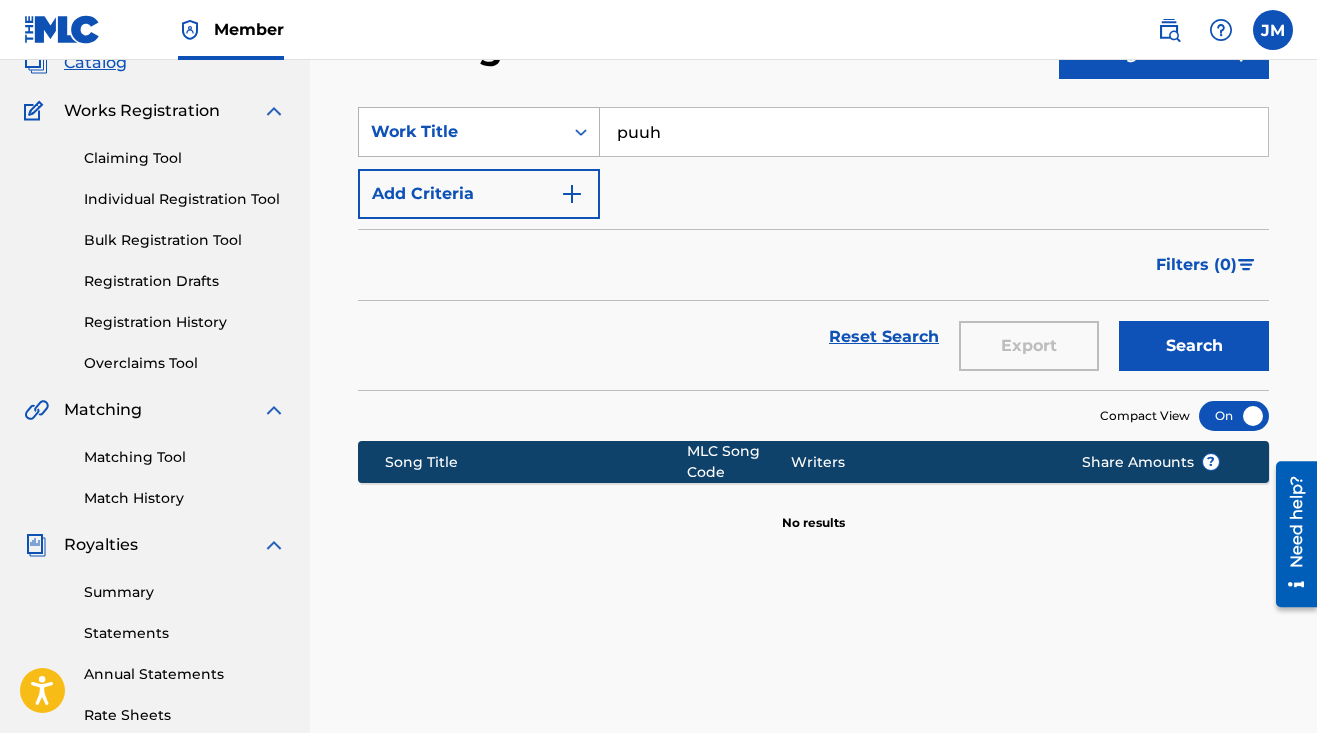 click 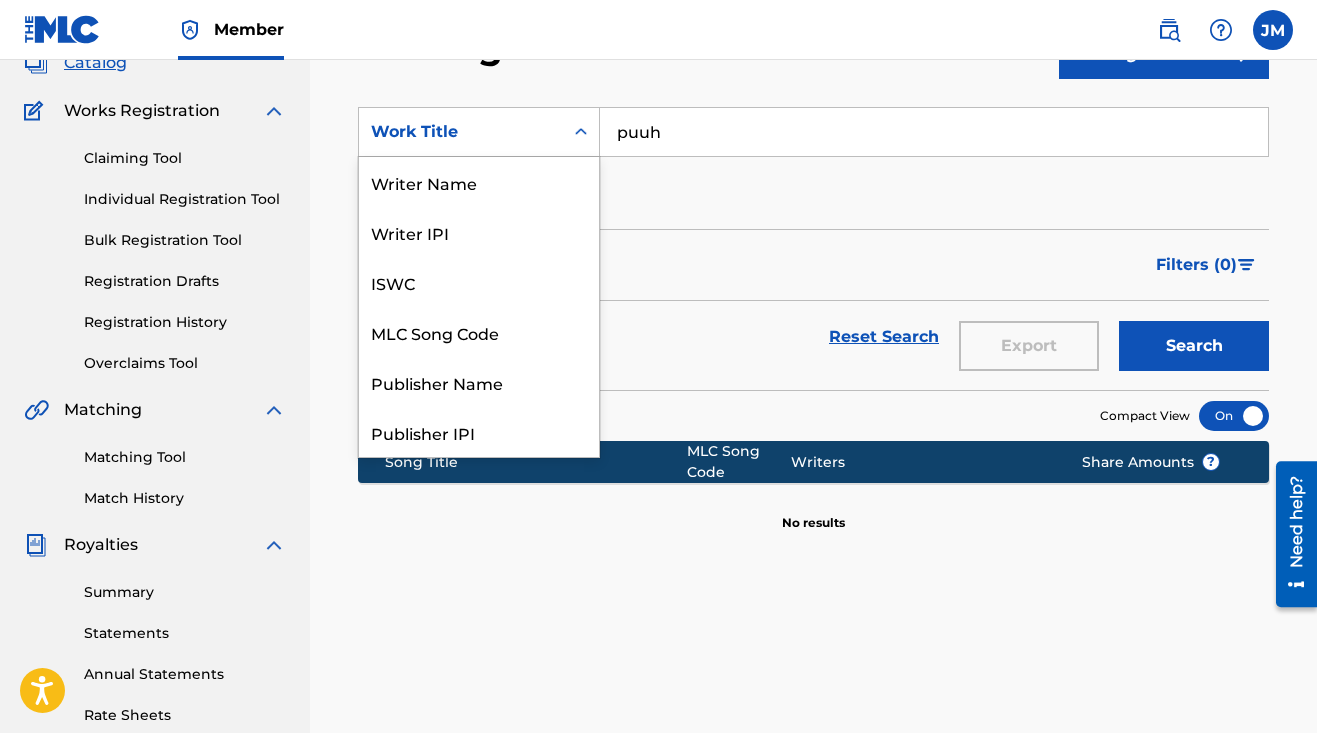 scroll, scrollTop: 300, scrollLeft: 0, axis: vertical 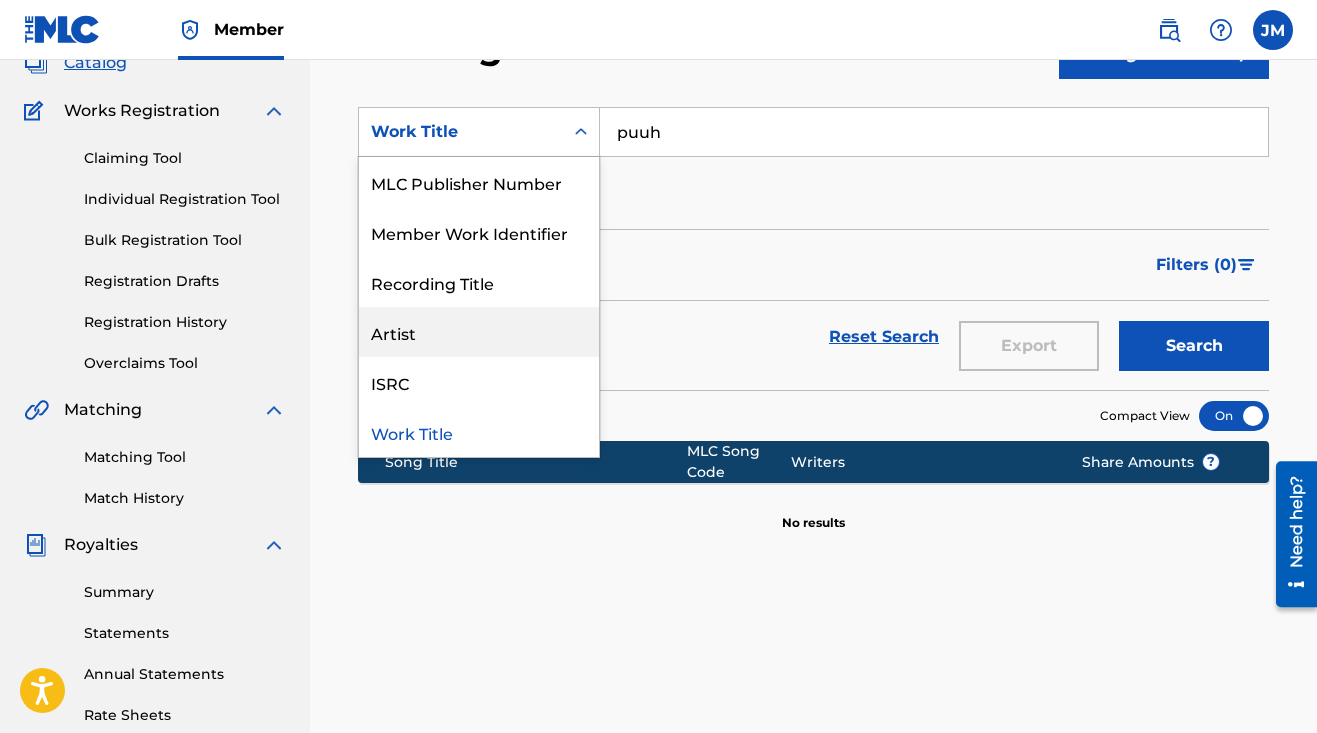 click on "Artist" at bounding box center [479, 332] 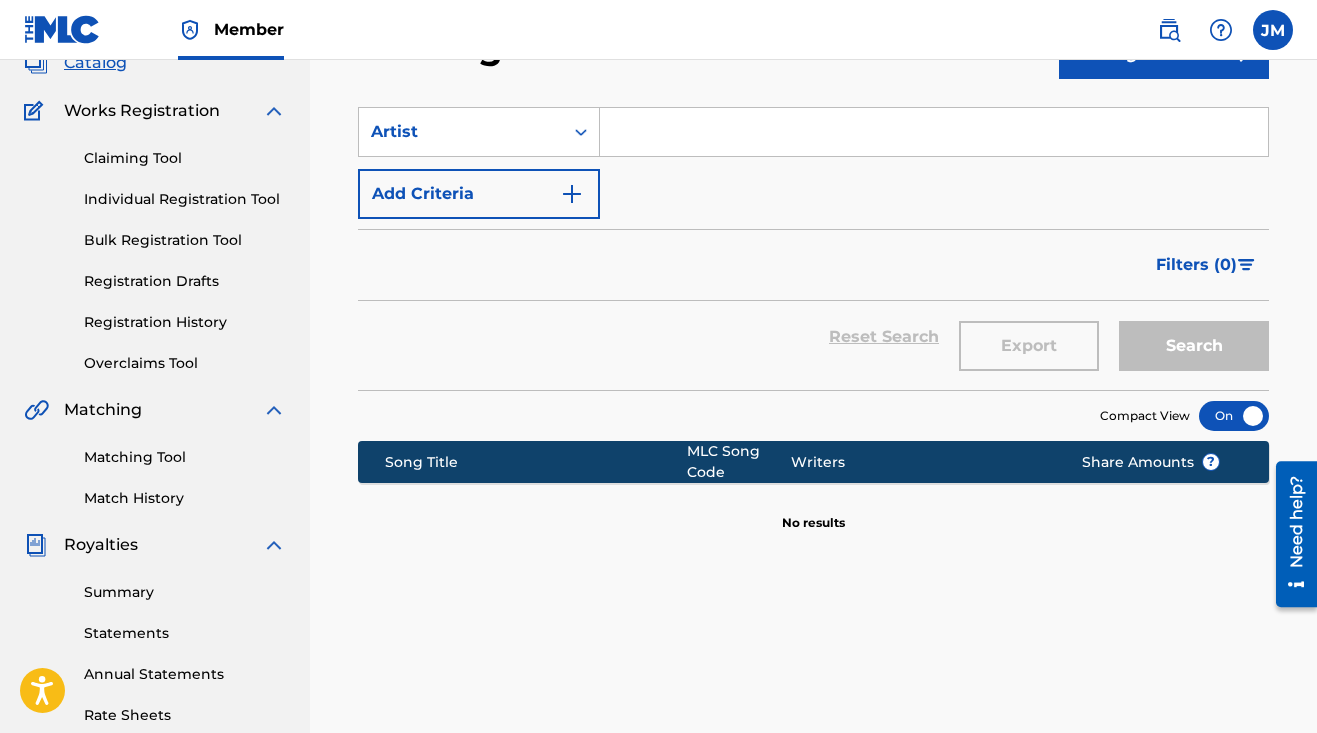 click at bounding box center [934, 132] 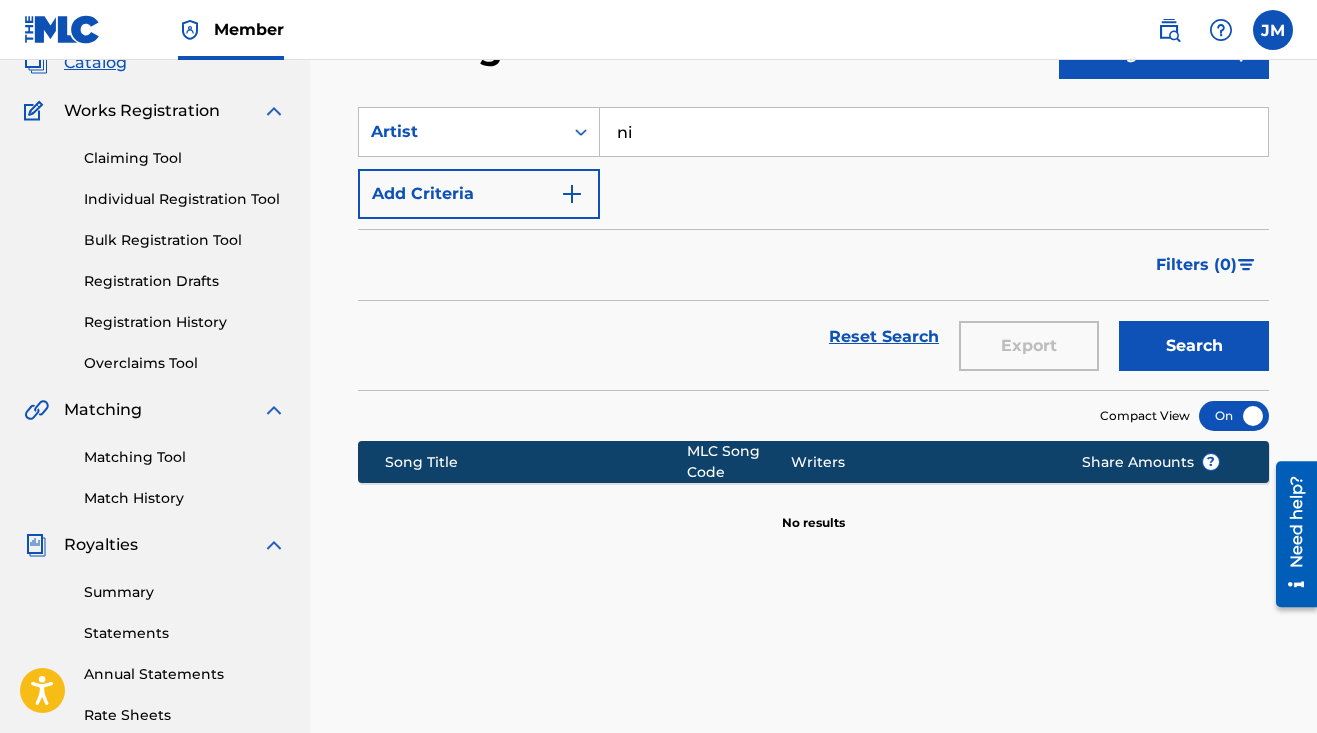 type on "n" 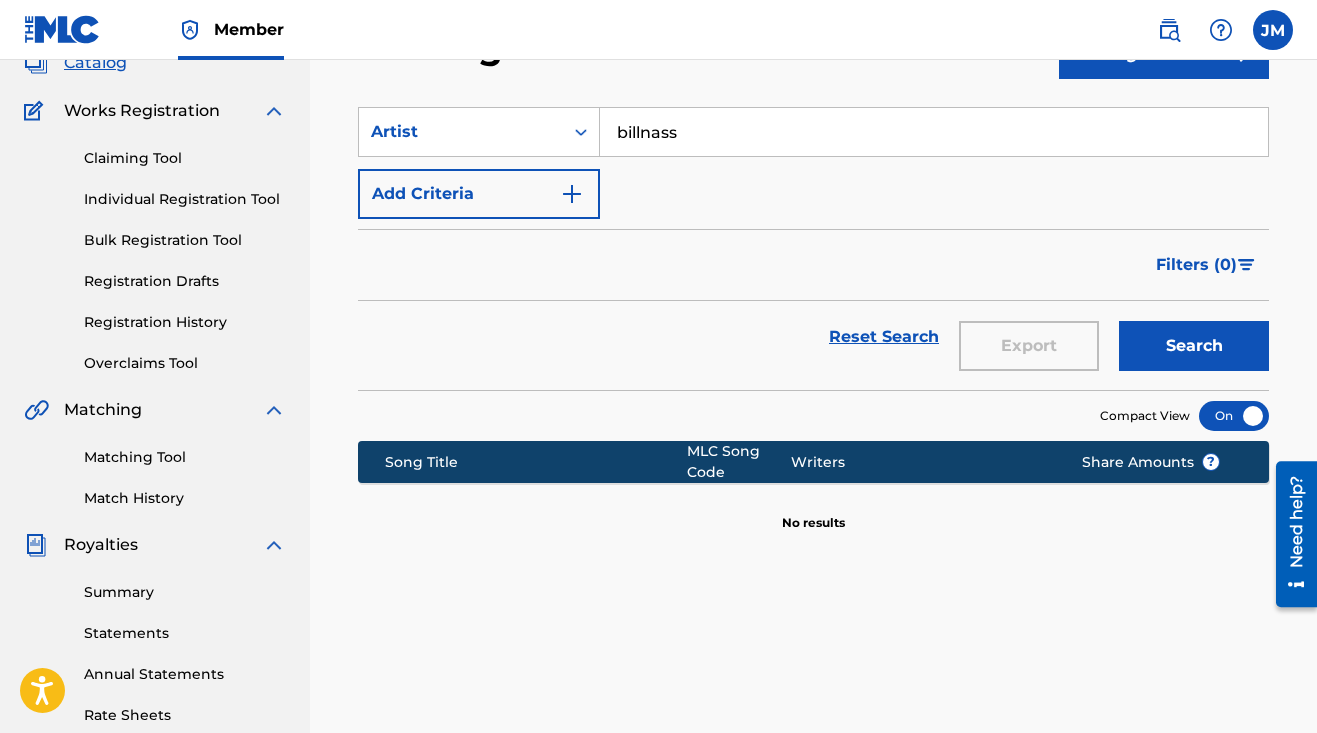 type on "billnass" 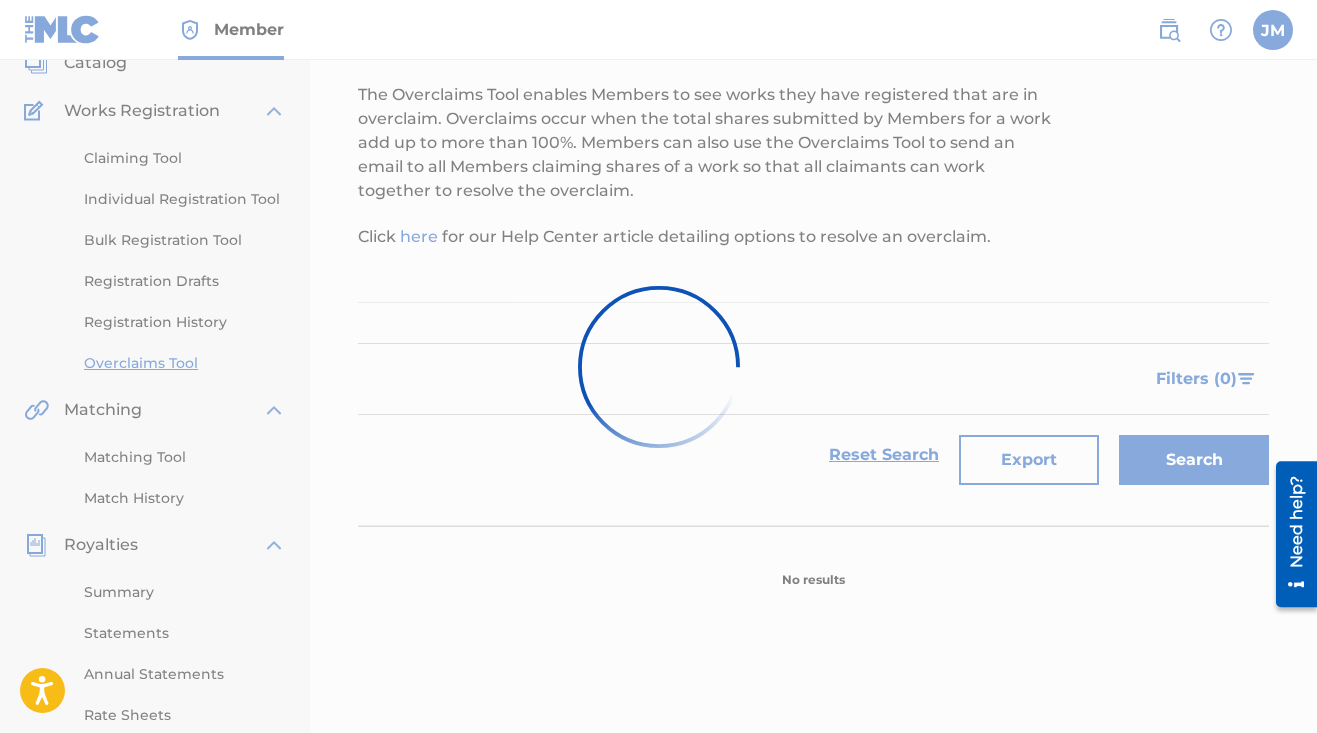 scroll, scrollTop: 0, scrollLeft: 0, axis: both 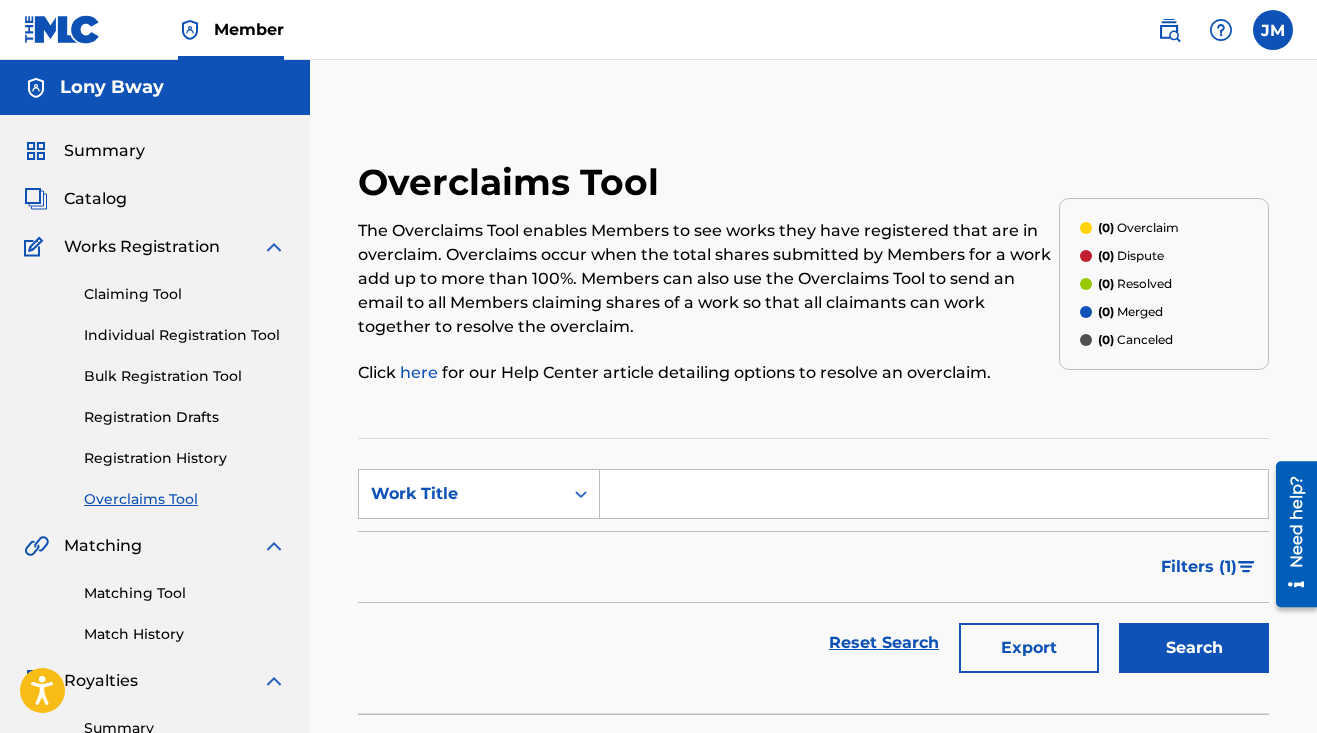 click at bounding box center [934, 494] 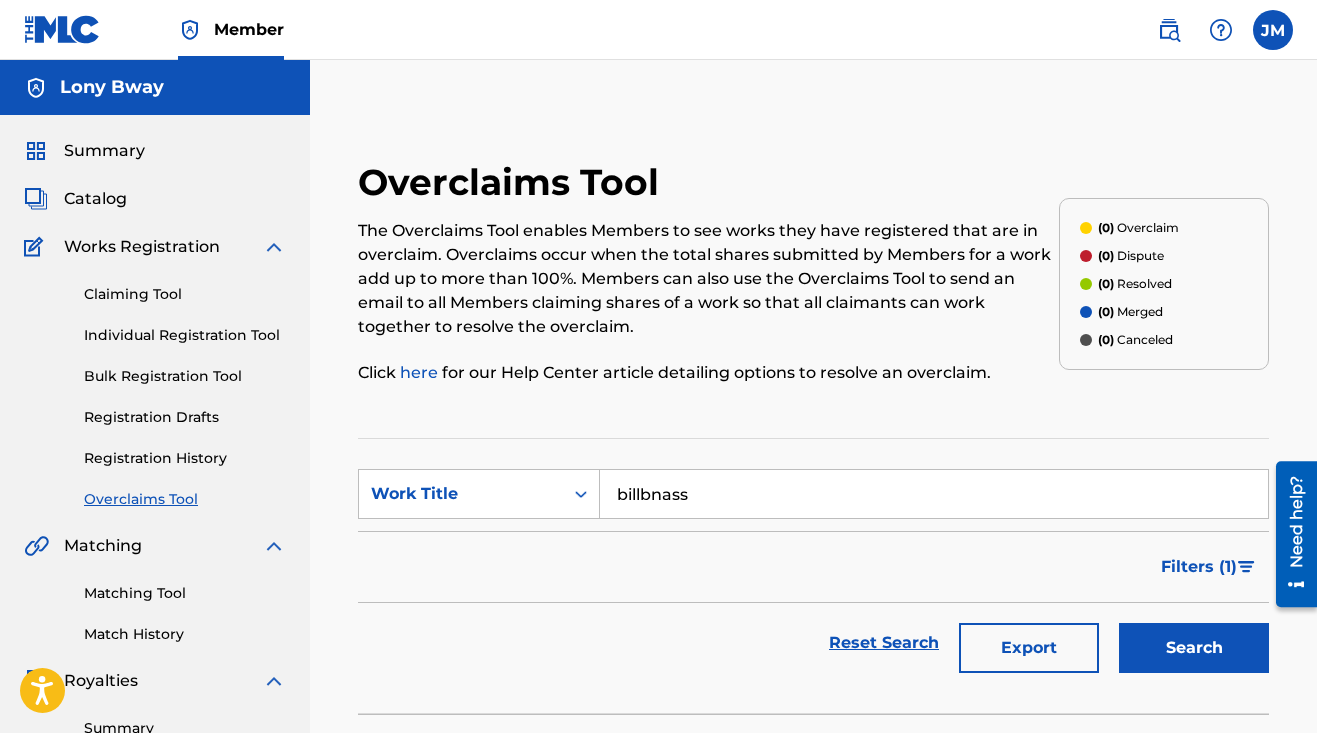 click on "Search" at bounding box center [1194, 648] 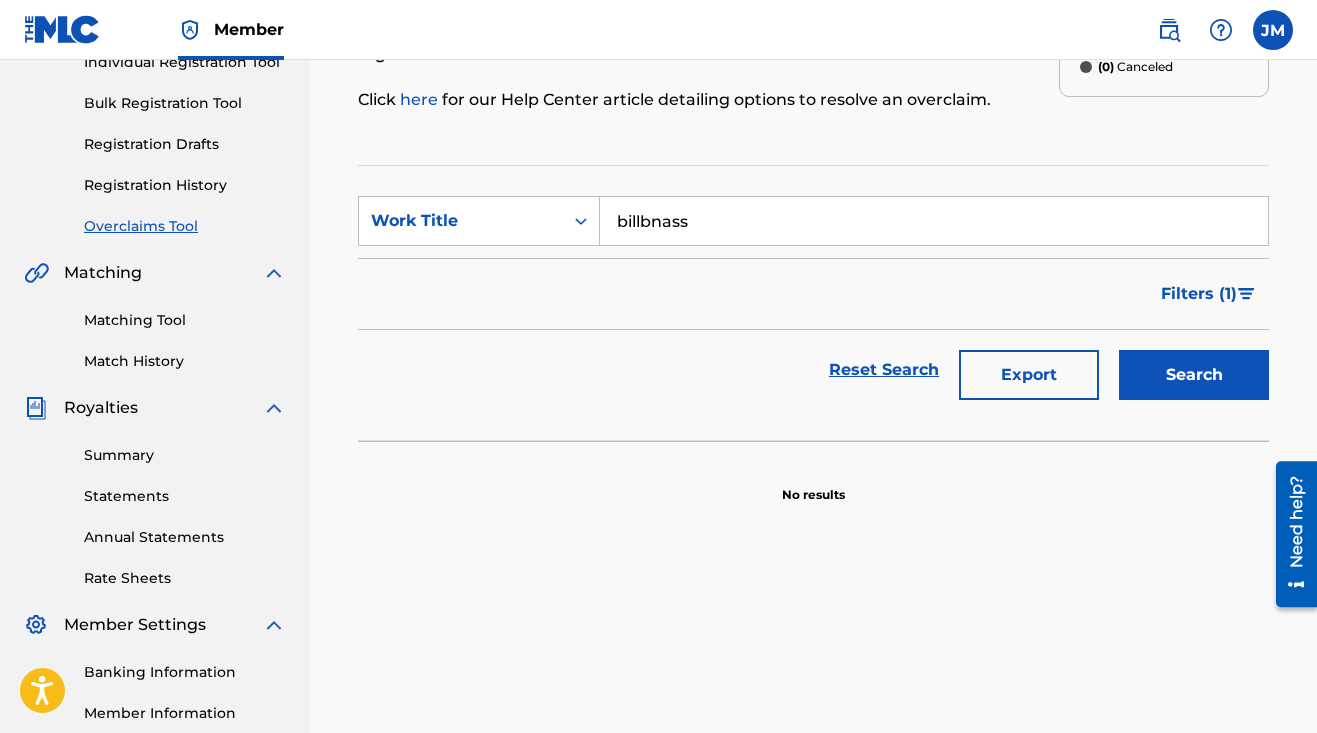 scroll, scrollTop: 253, scrollLeft: 0, axis: vertical 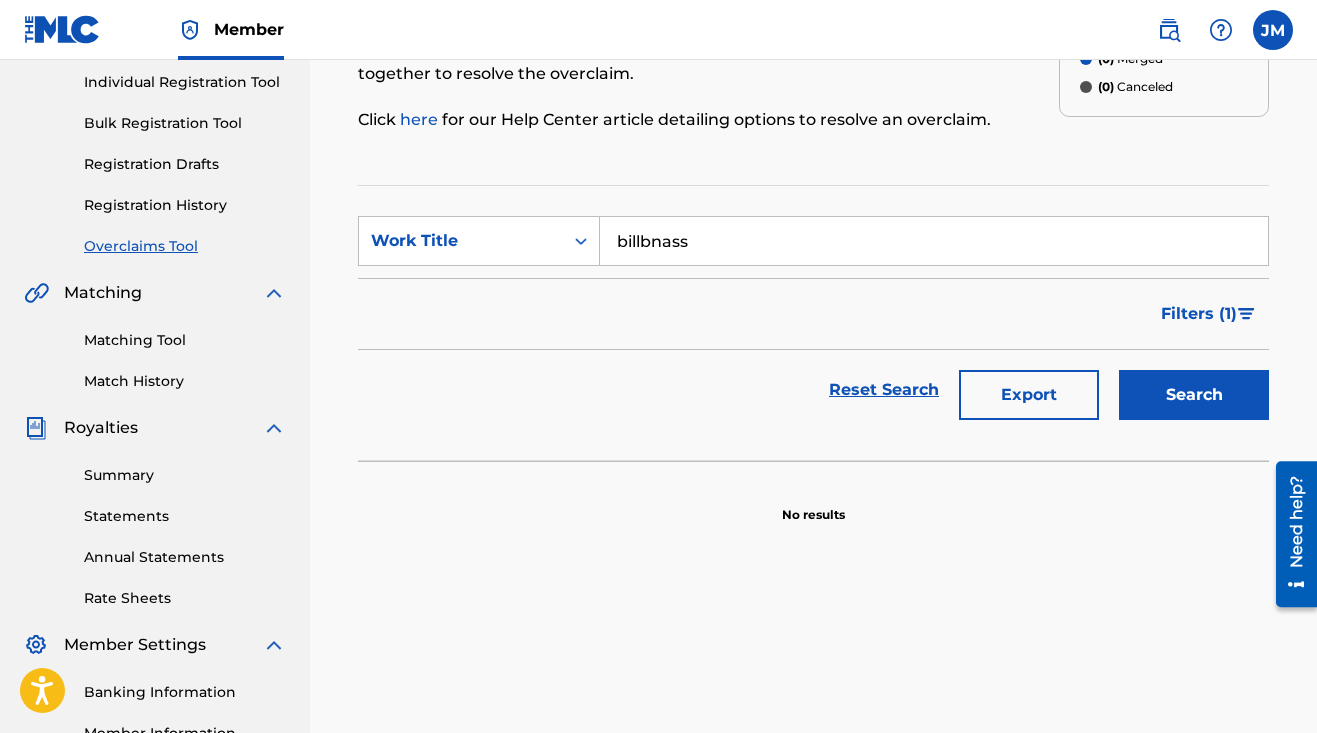 click on "billbnass" at bounding box center (934, 241) 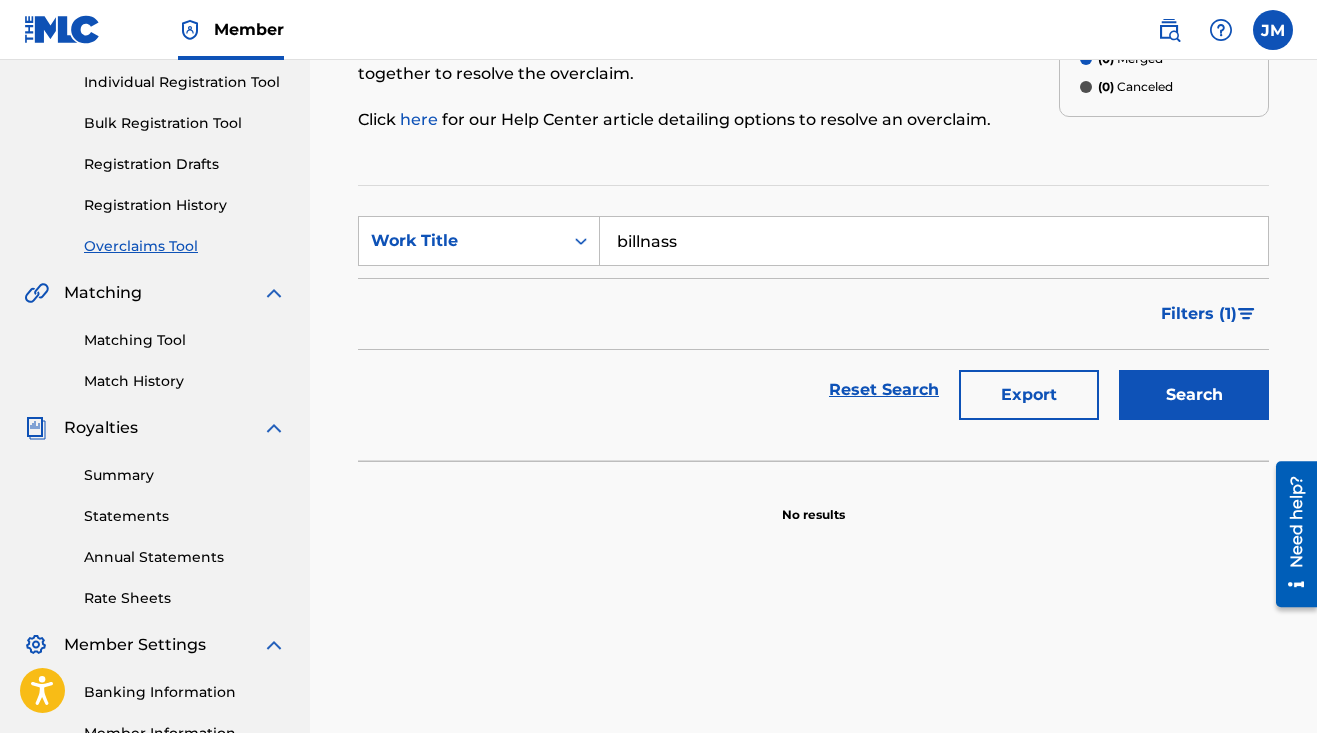 click on "Search" at bounding box center (1194, 395) 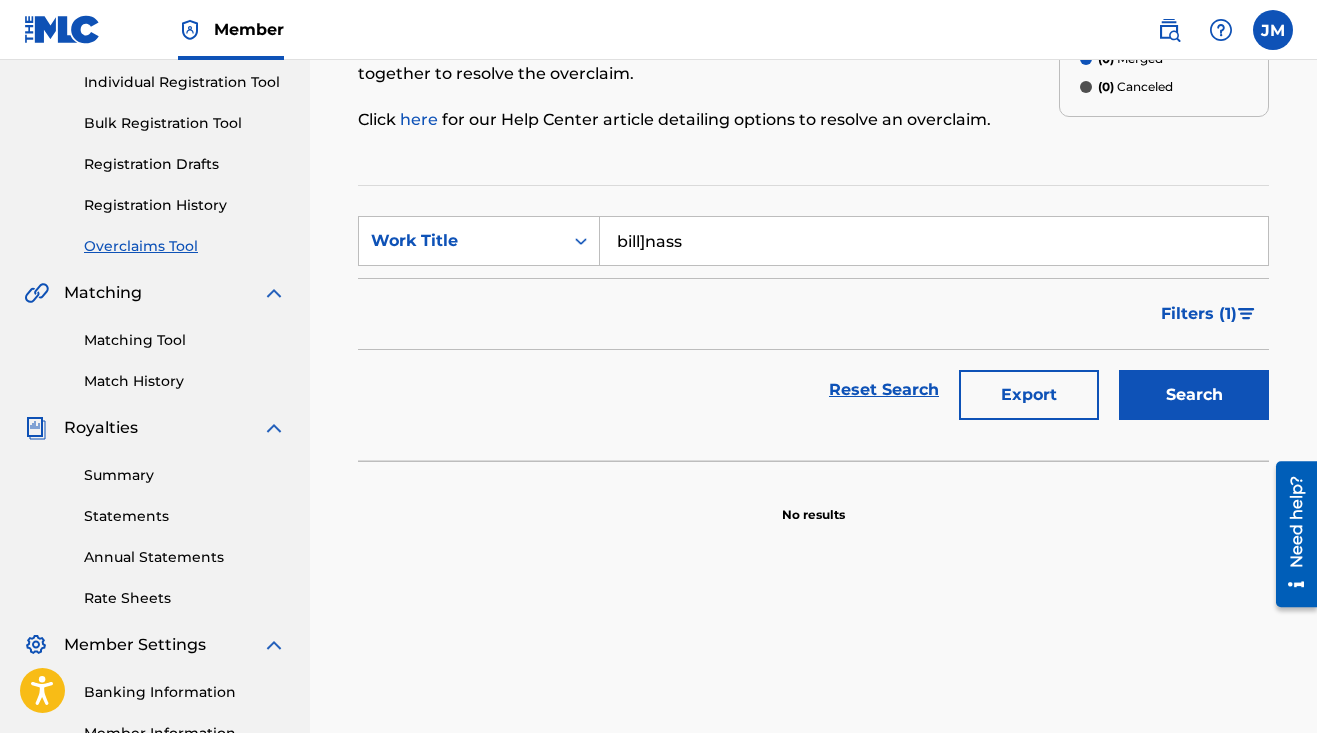 click on "Search" at bounding box center (1194, 395) 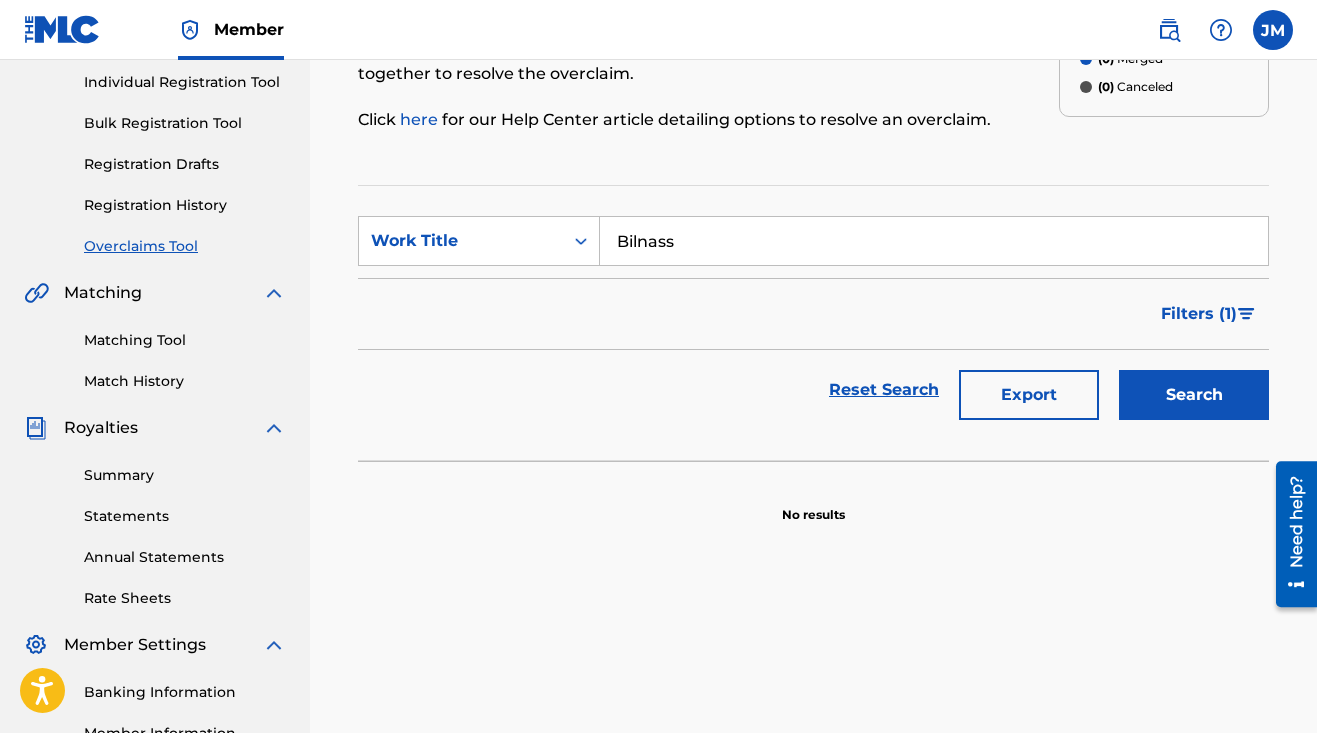 drag, startPoint x: 696, startPoint y: 275, endPoint x: 654, endPoint y: 384, distance: 116.81181 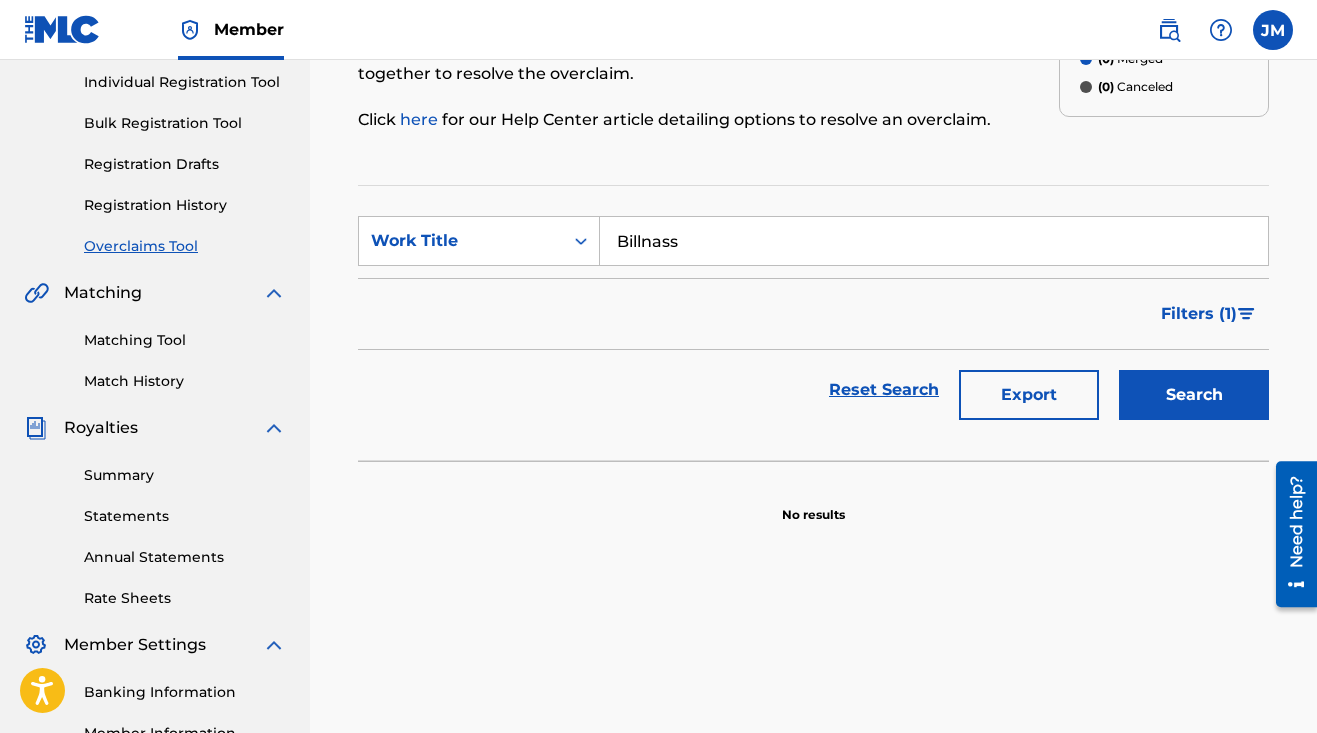 type on "Billnass" 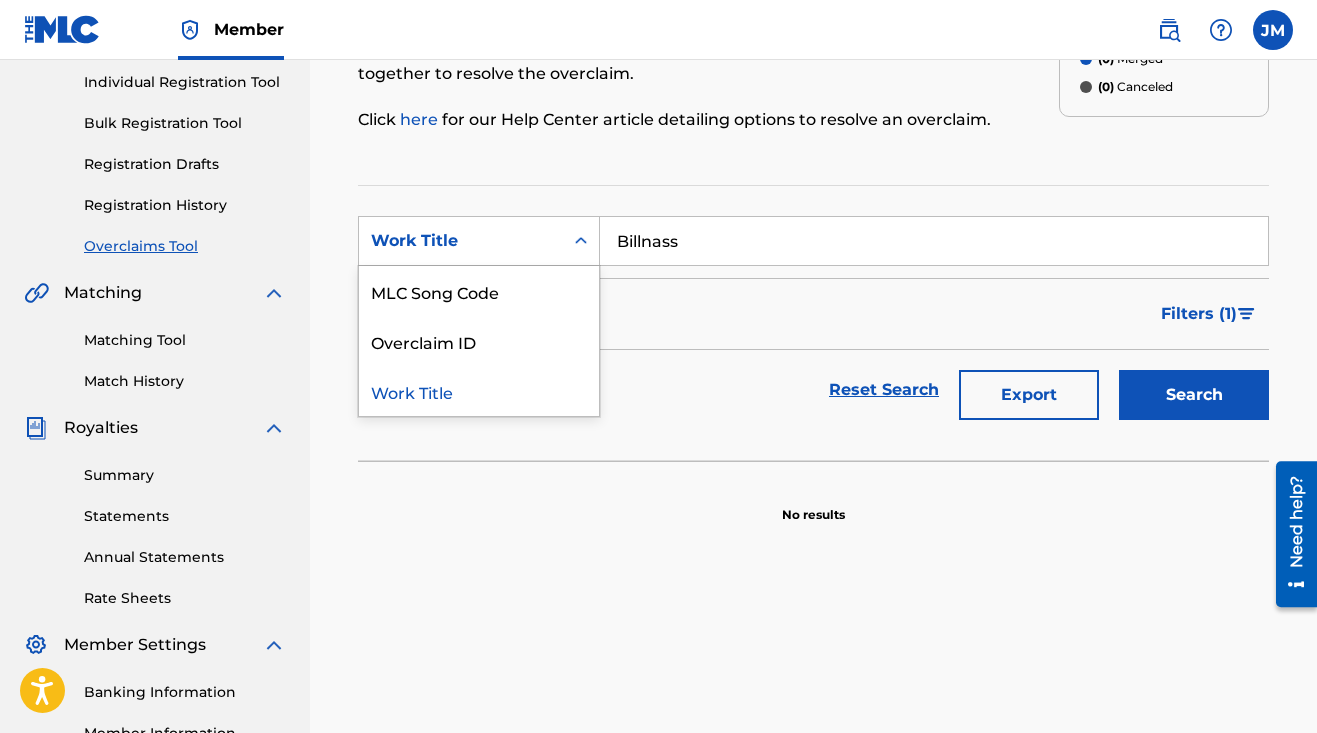 click on "Work Title" at bounding box center (461, 241) 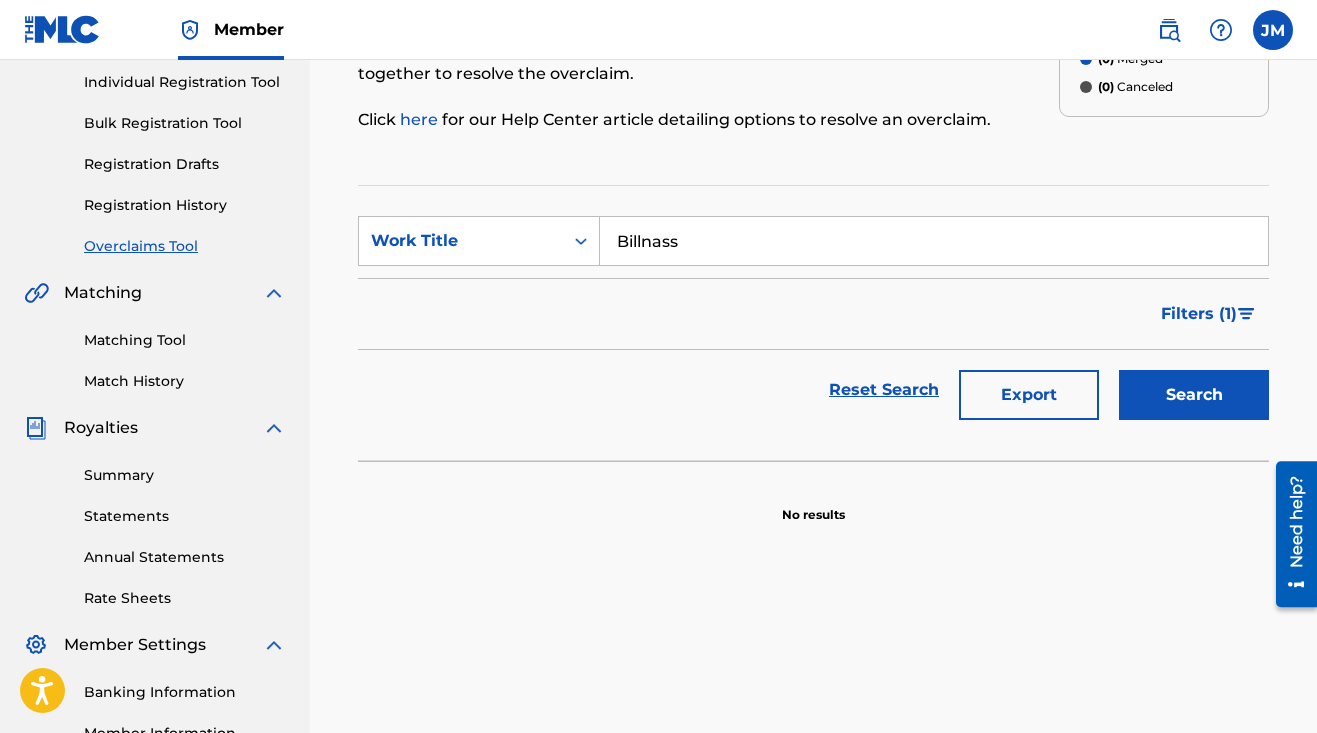 click on "Billnass" at bounding box center (934, 241) 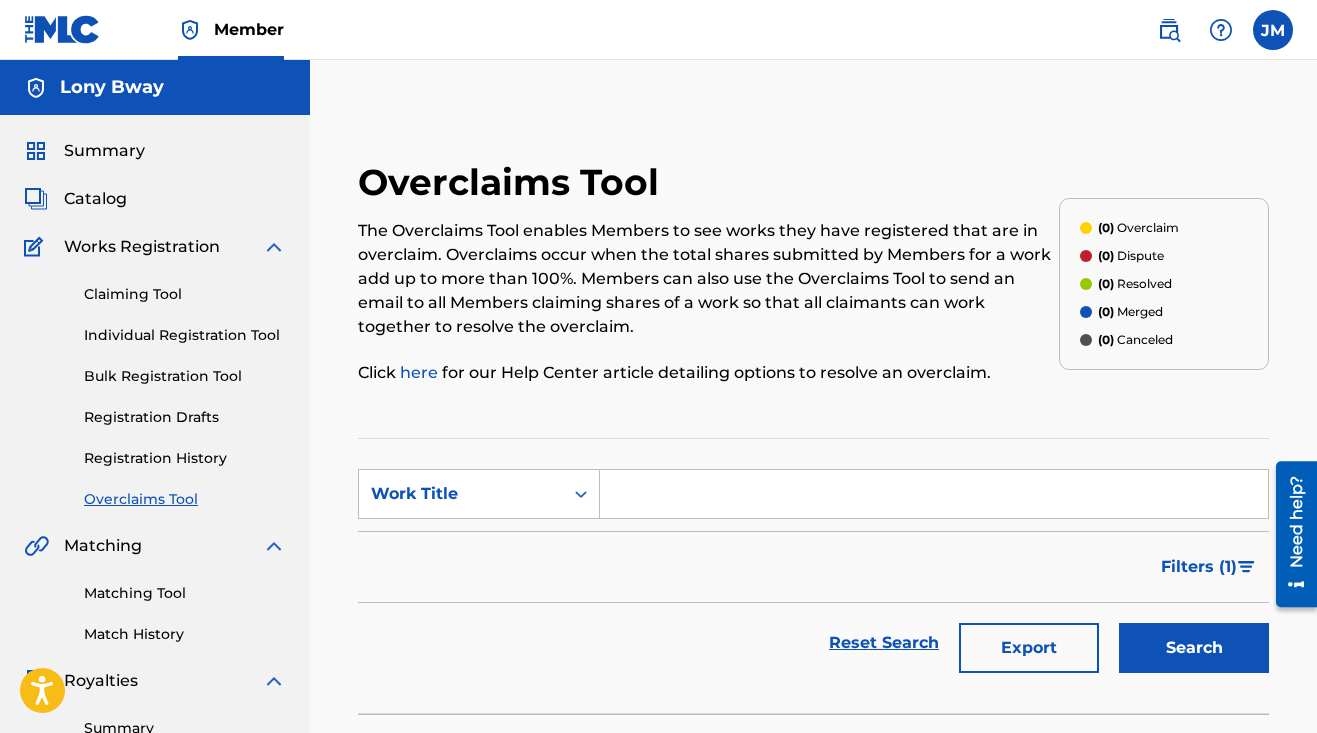 scroll, scrollTop: 0, scrollLeft: 0, axis: both 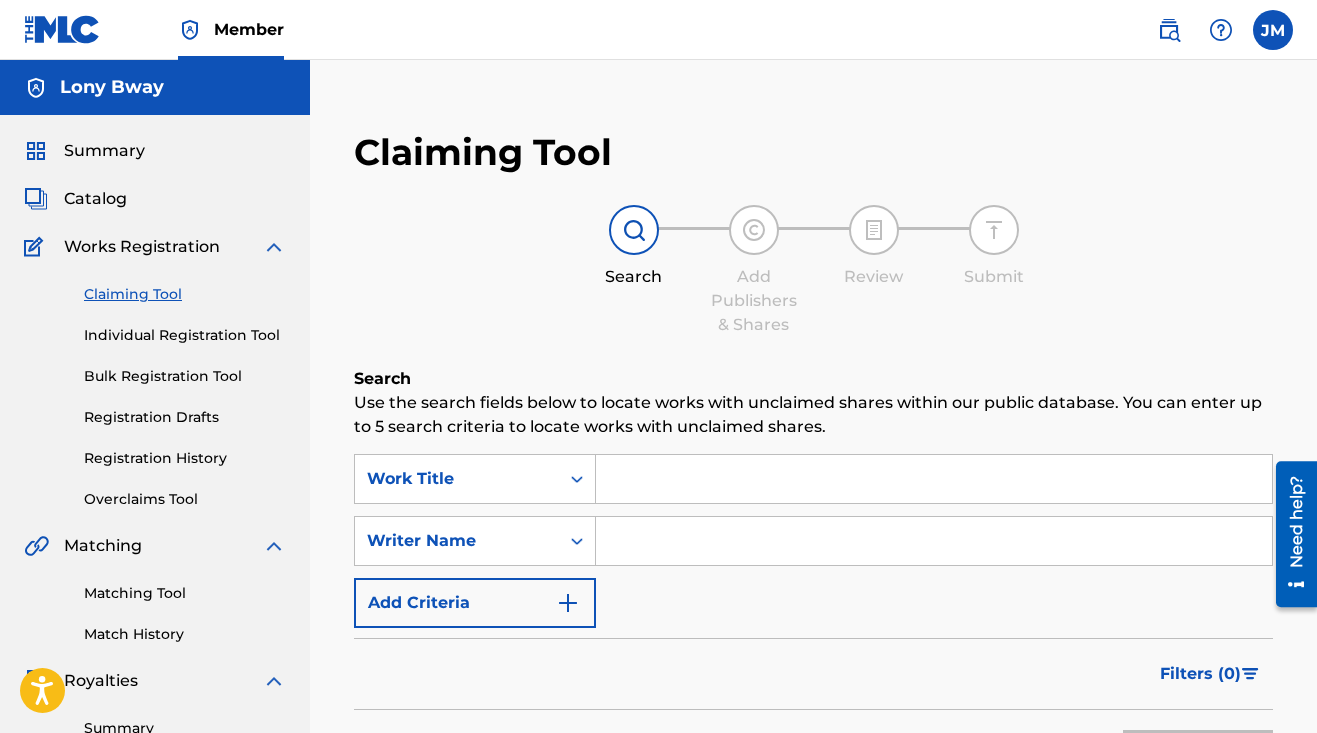 click at bounding box center (934, 479) 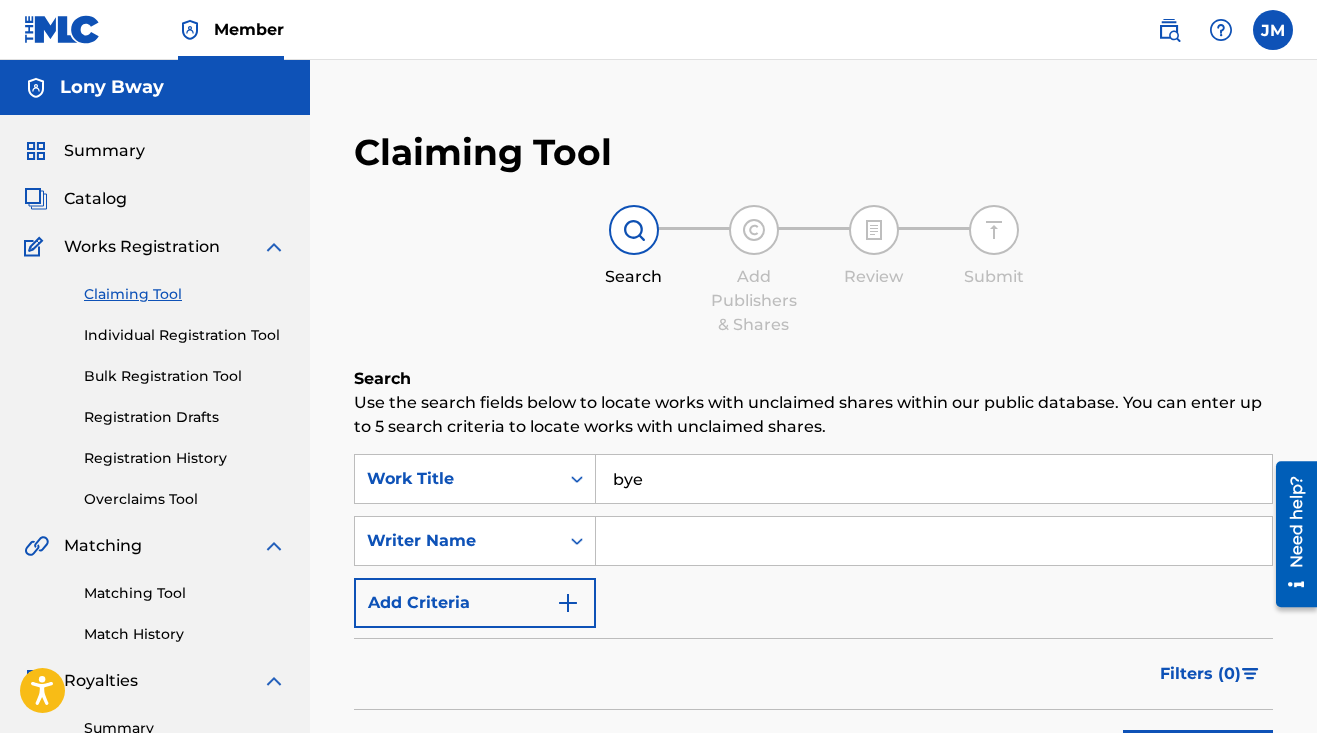 type on "bye" 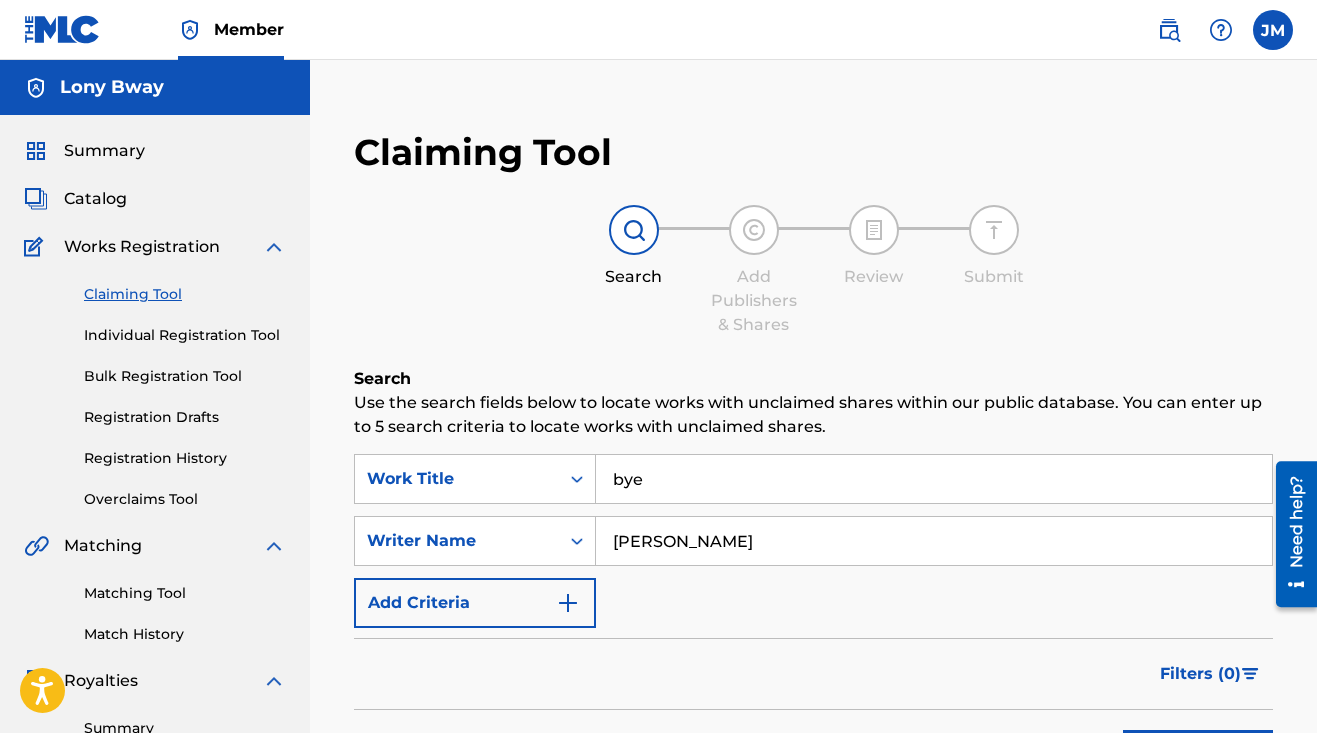 click on "[PERSON_NAME]" at bounding box center (934, 541) 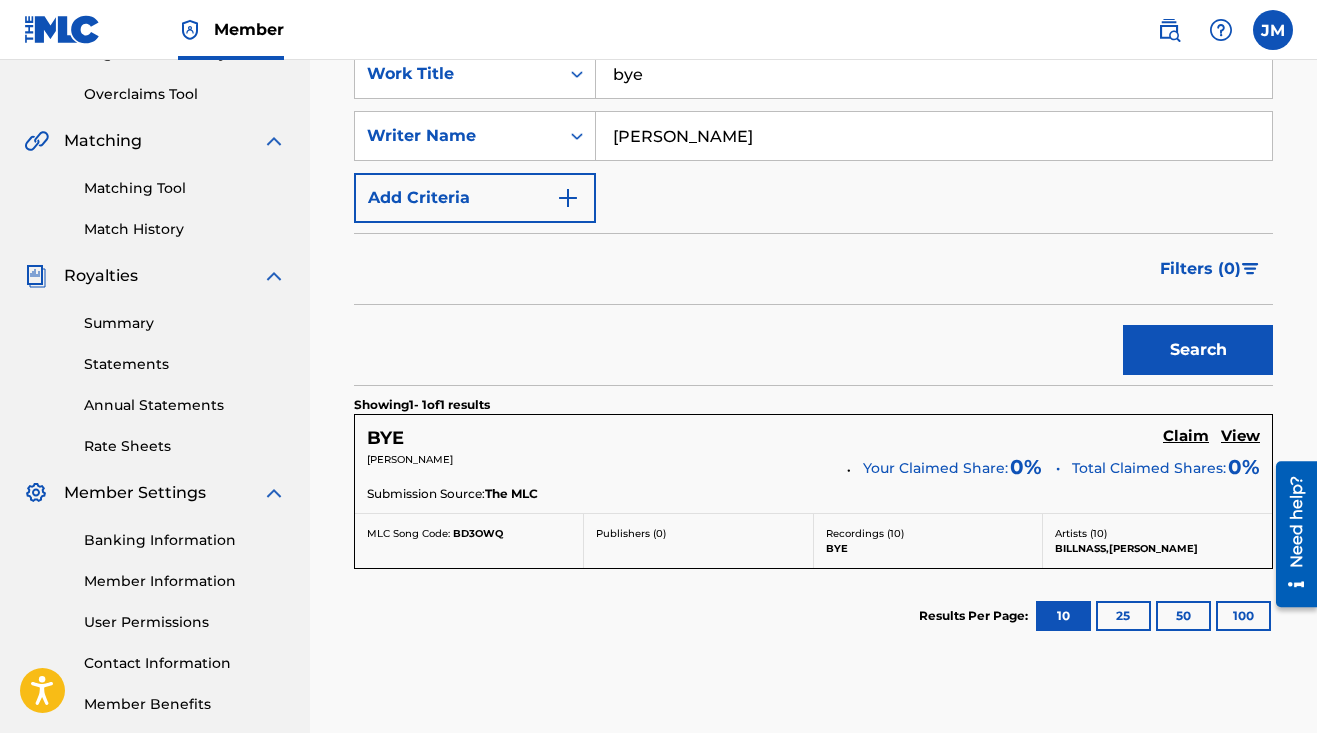 scroll, scrollTop: 424, scrollLeft: 0, axis: vertical 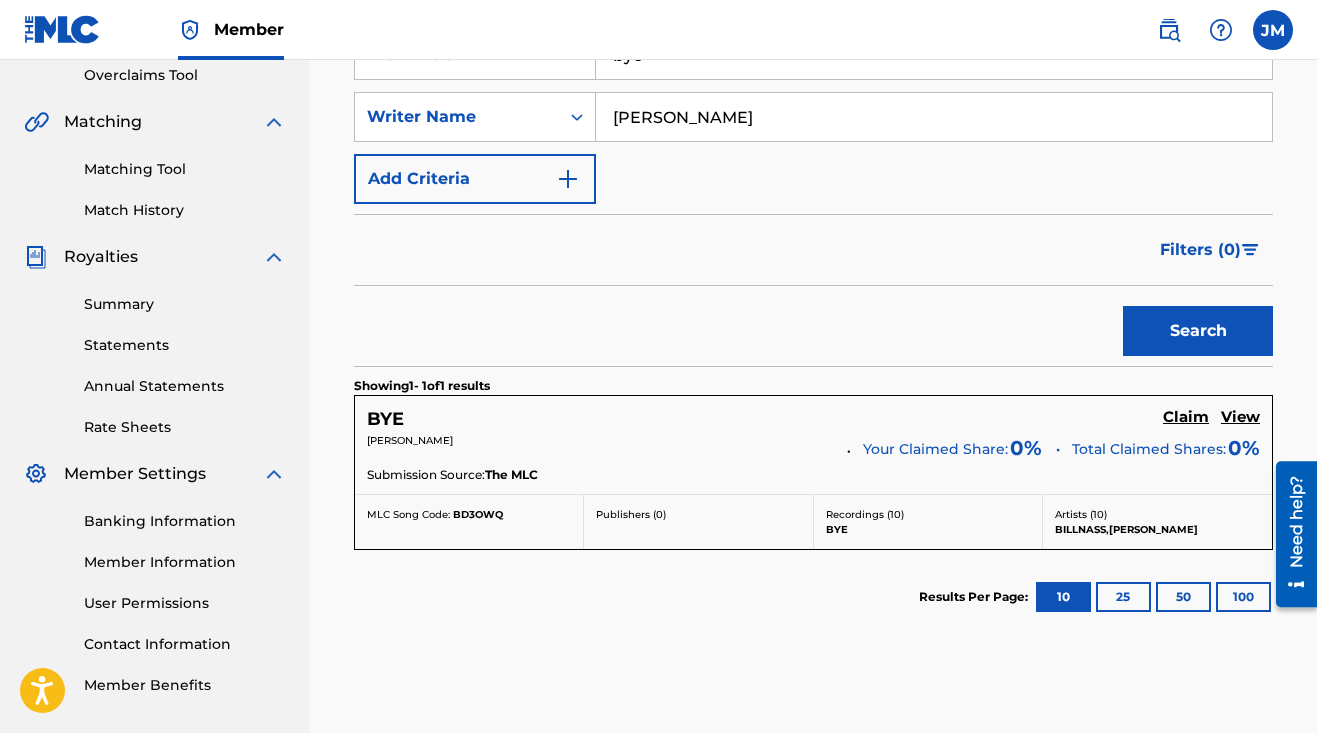 type on "[PERSON_NAME]" 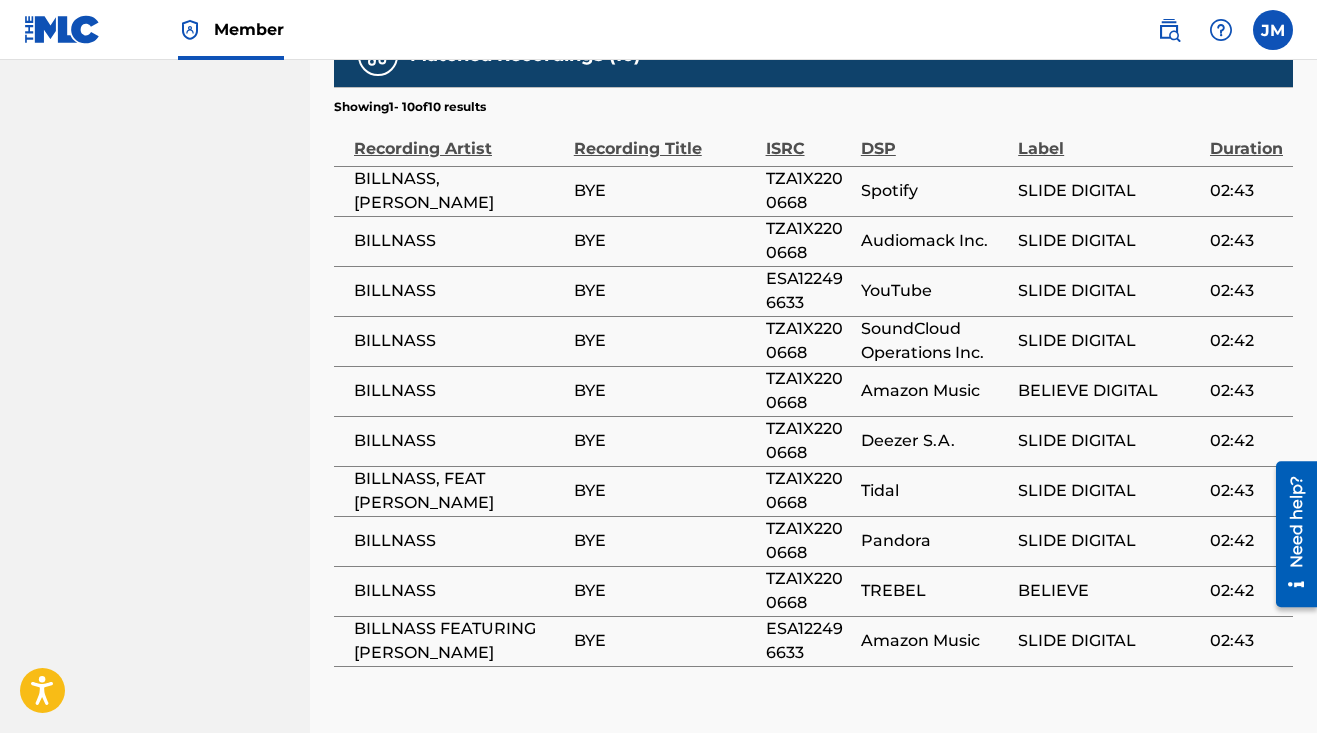 scroll, scrollTop: 1072, scrollLeft: 0, axis: vertical 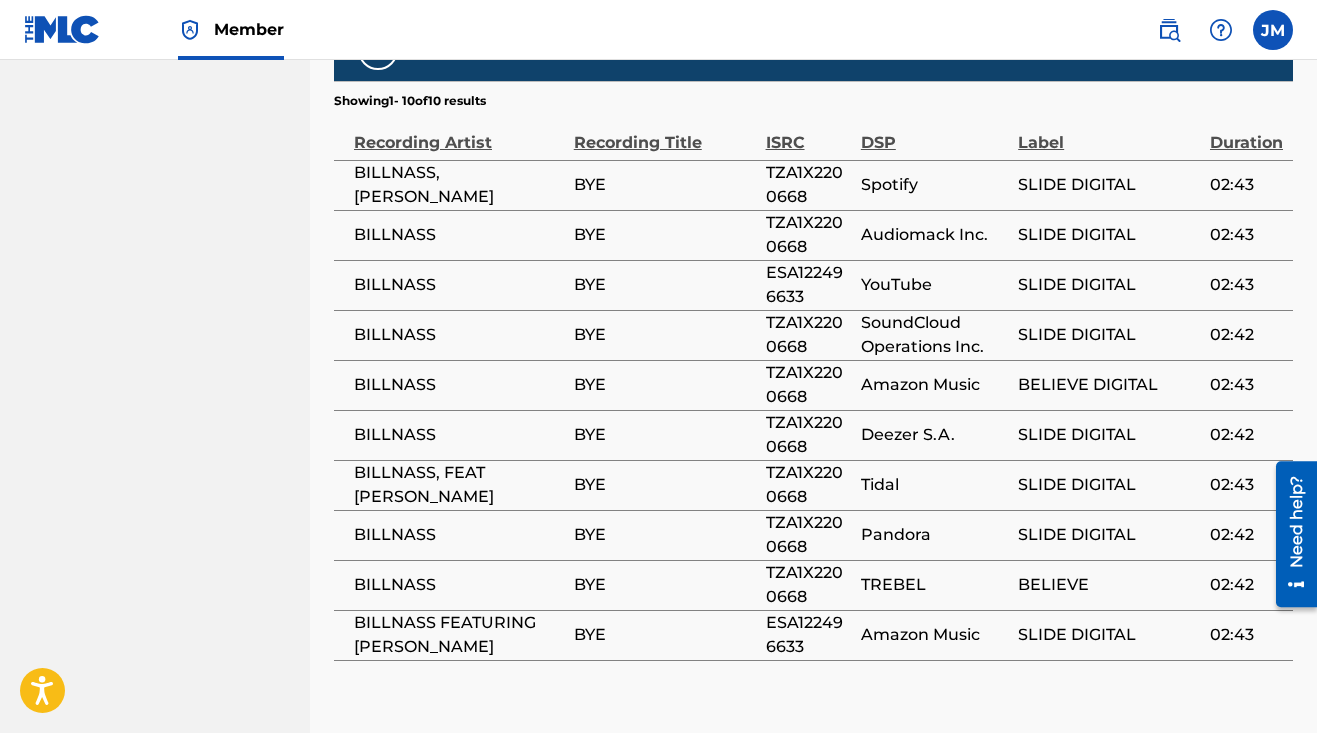 click on "TZA1X2200668" at bounding box center [808, 535] 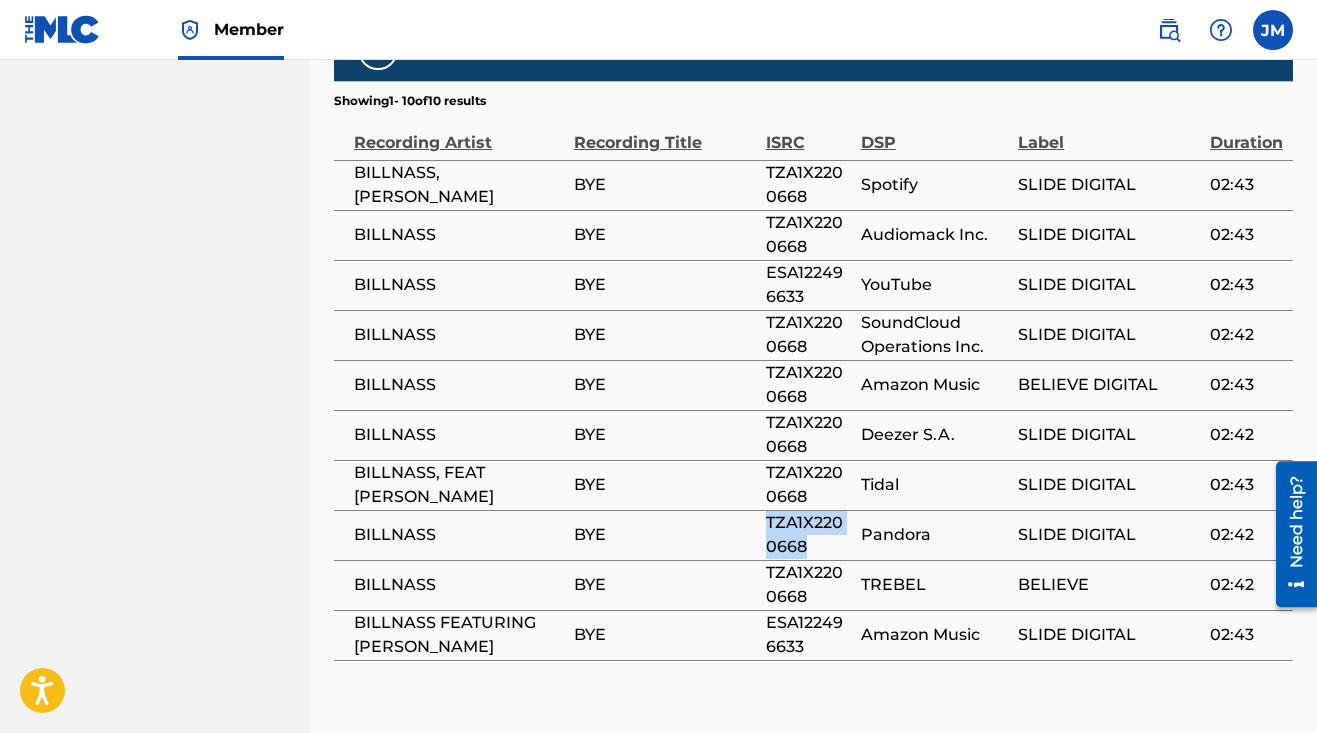 click on "TZA1X2200668" at bounding box center [808, 535] 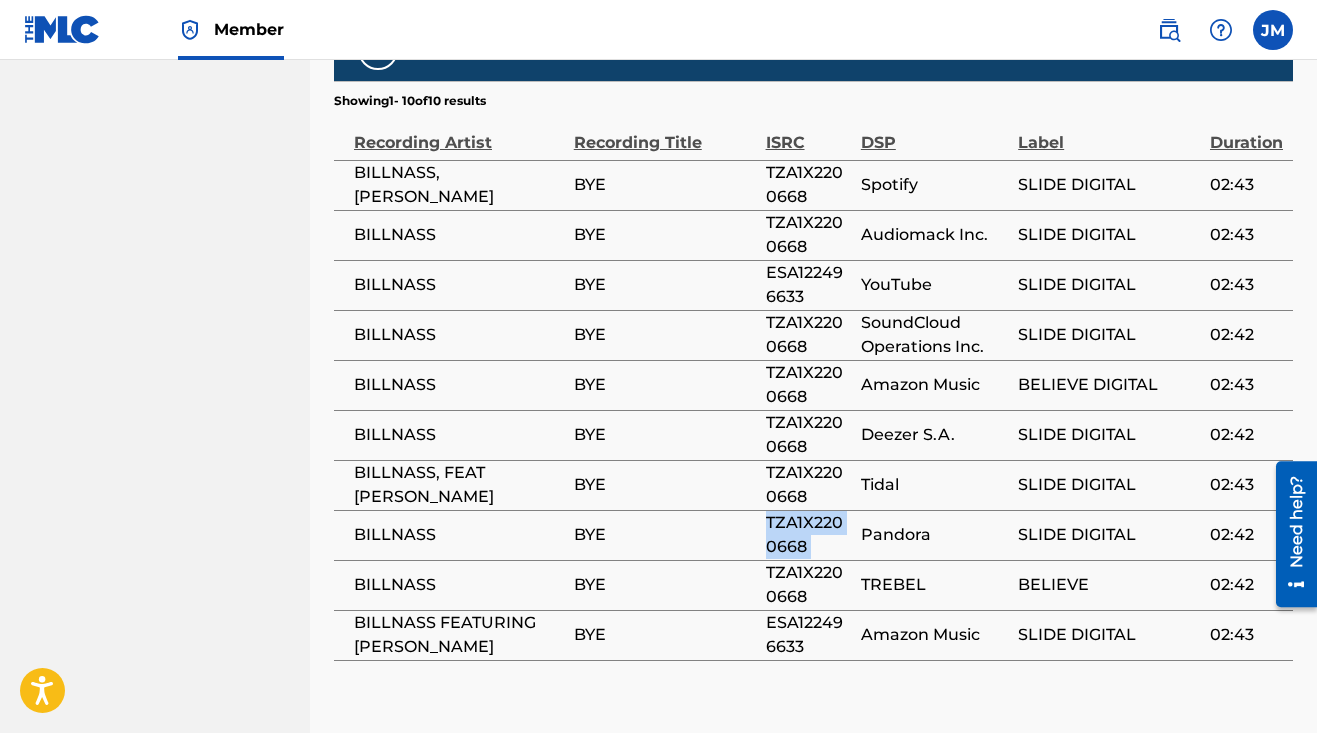 click on "TZA1X2200668" at bounding box center [808, 535] 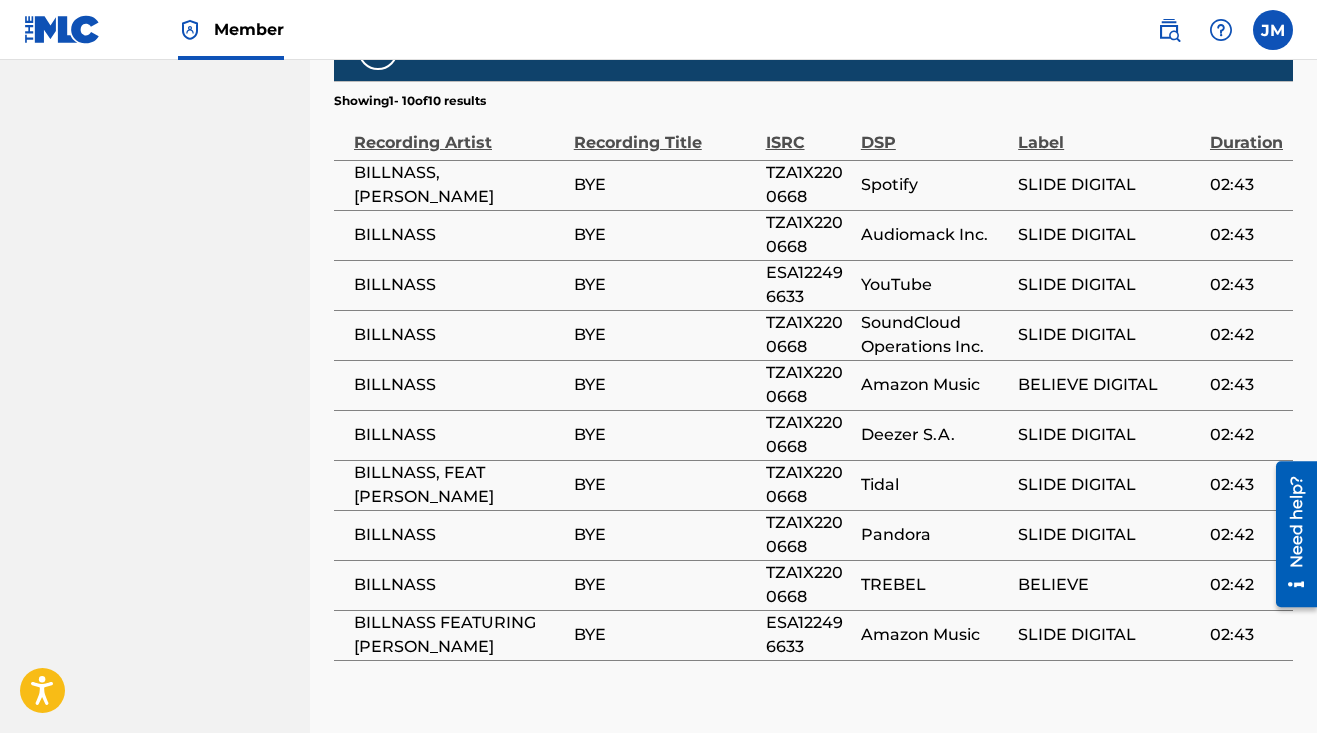 click on "BELIEVE" at bounding box center [1109, 585] 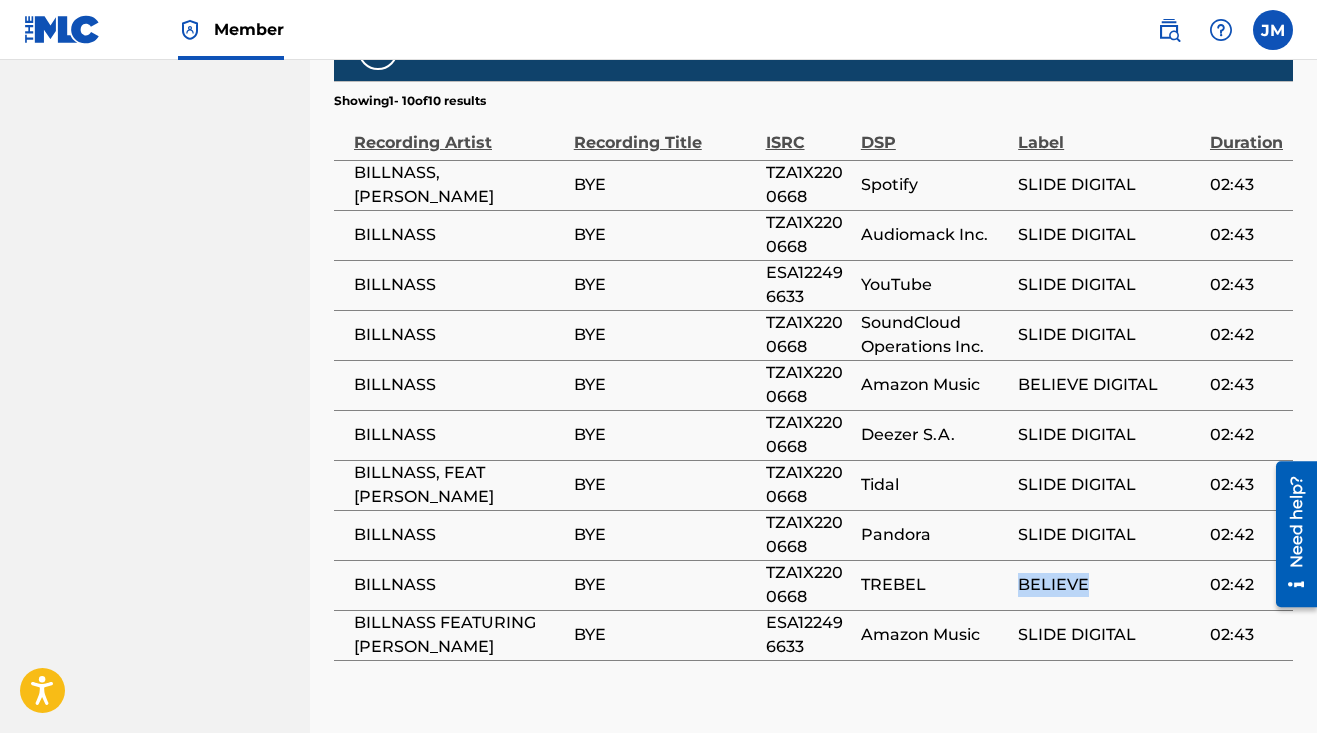 click on "BELIEVE" at bounding box center [1109, 585] 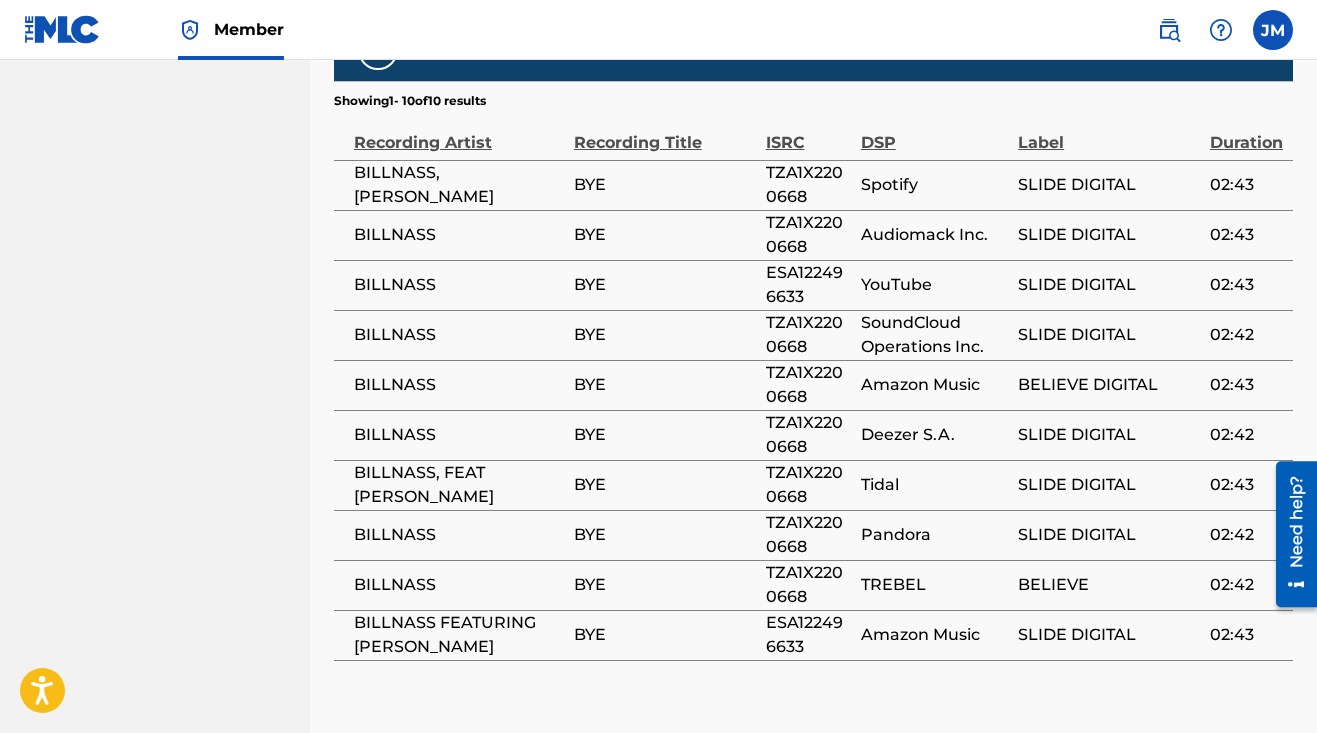 click on "TZA1X2200668" at bounding box center [808, 185] 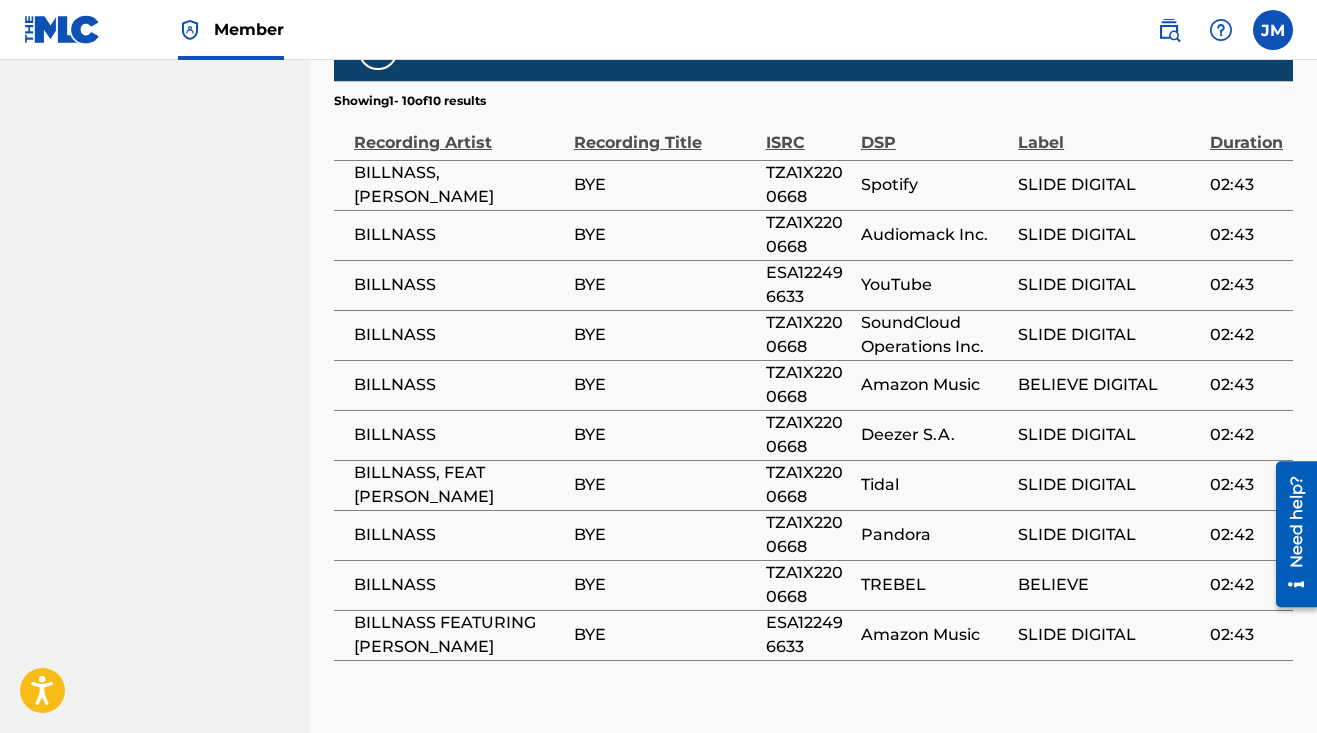click on "TZA1X2200668" at bounding box center [808, 185] 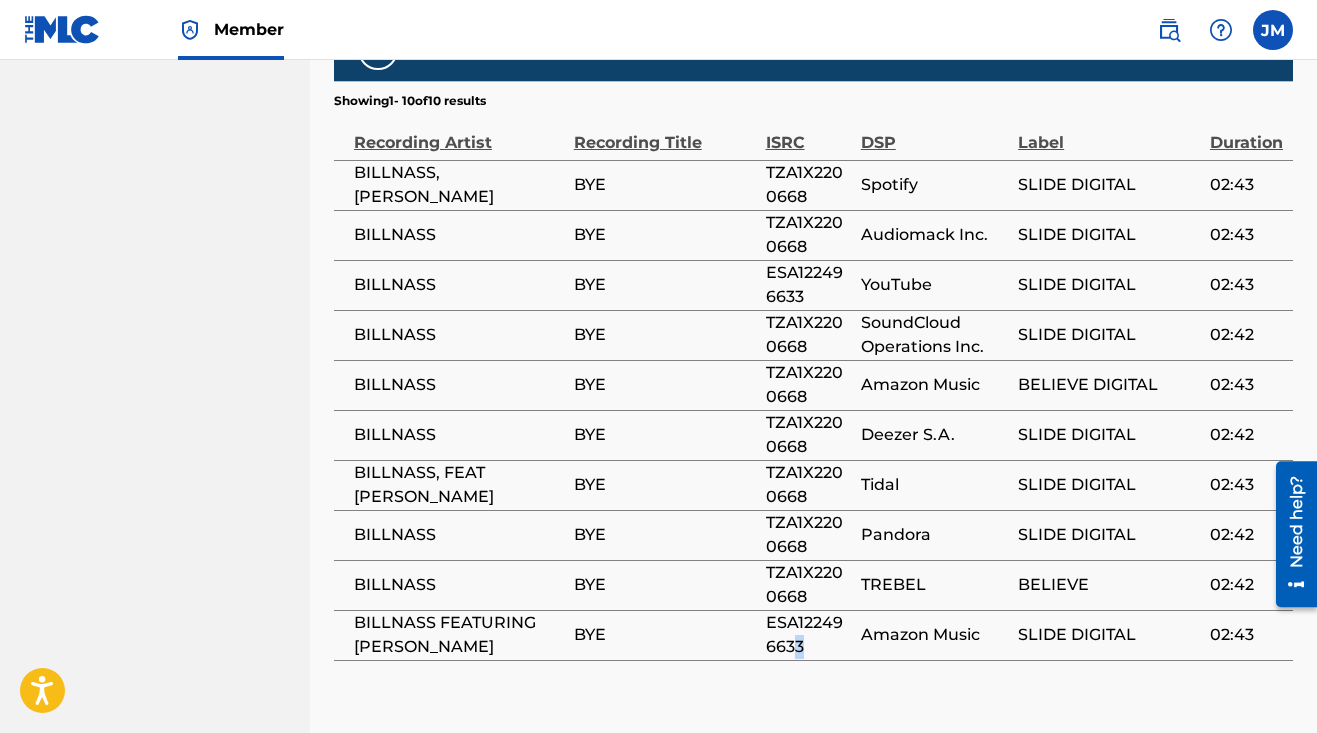 drag, startPoint x: 806, startPoint y: 642, endPoint x: 791, endPoint y: 644, distance: 15.132746 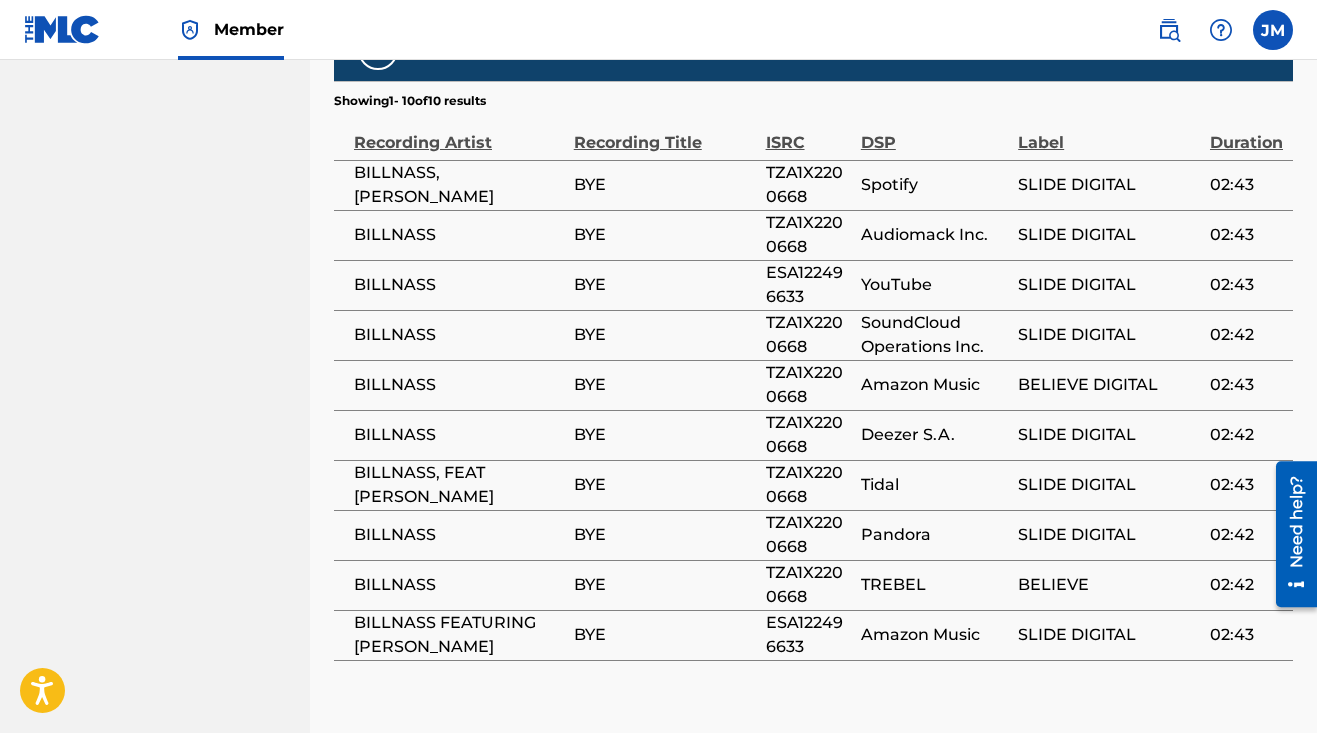 click on "Amazon Music" at bounding box center [934, 635] 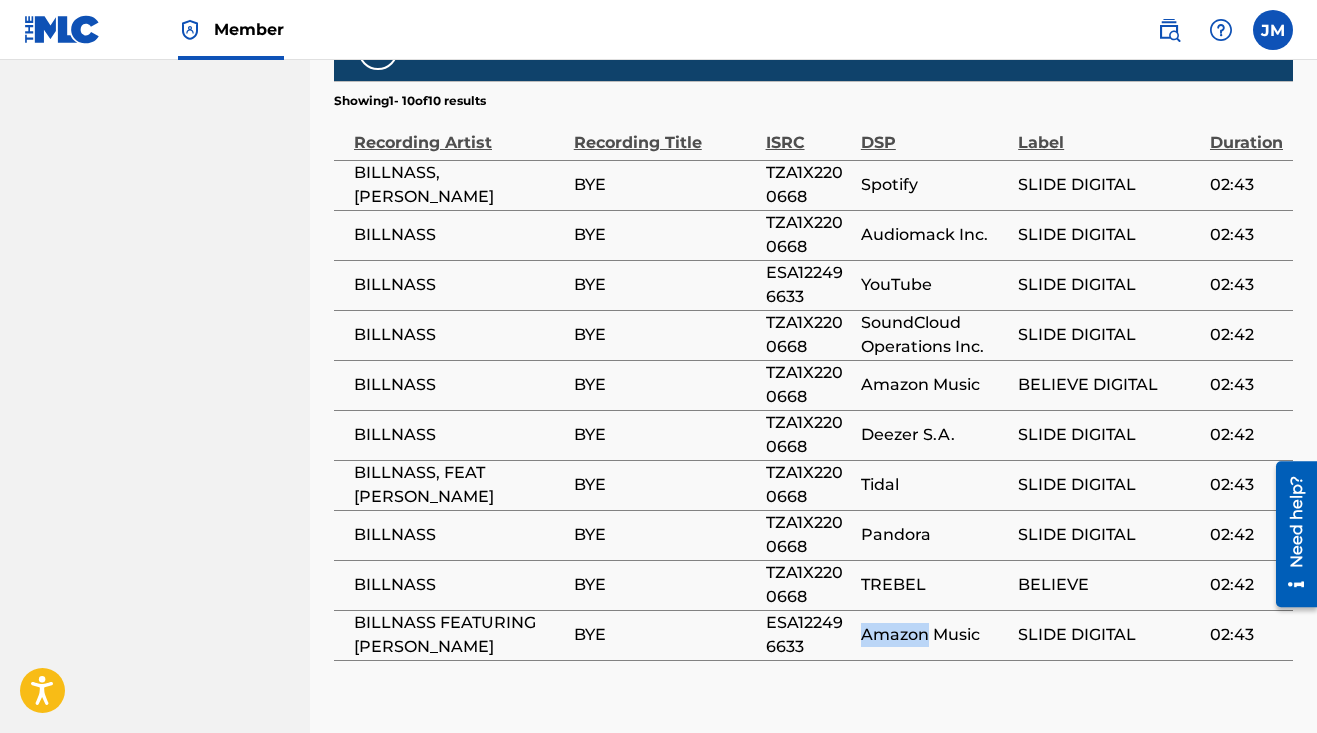 click on "Amazon Music" at bounding box center [934, 635] 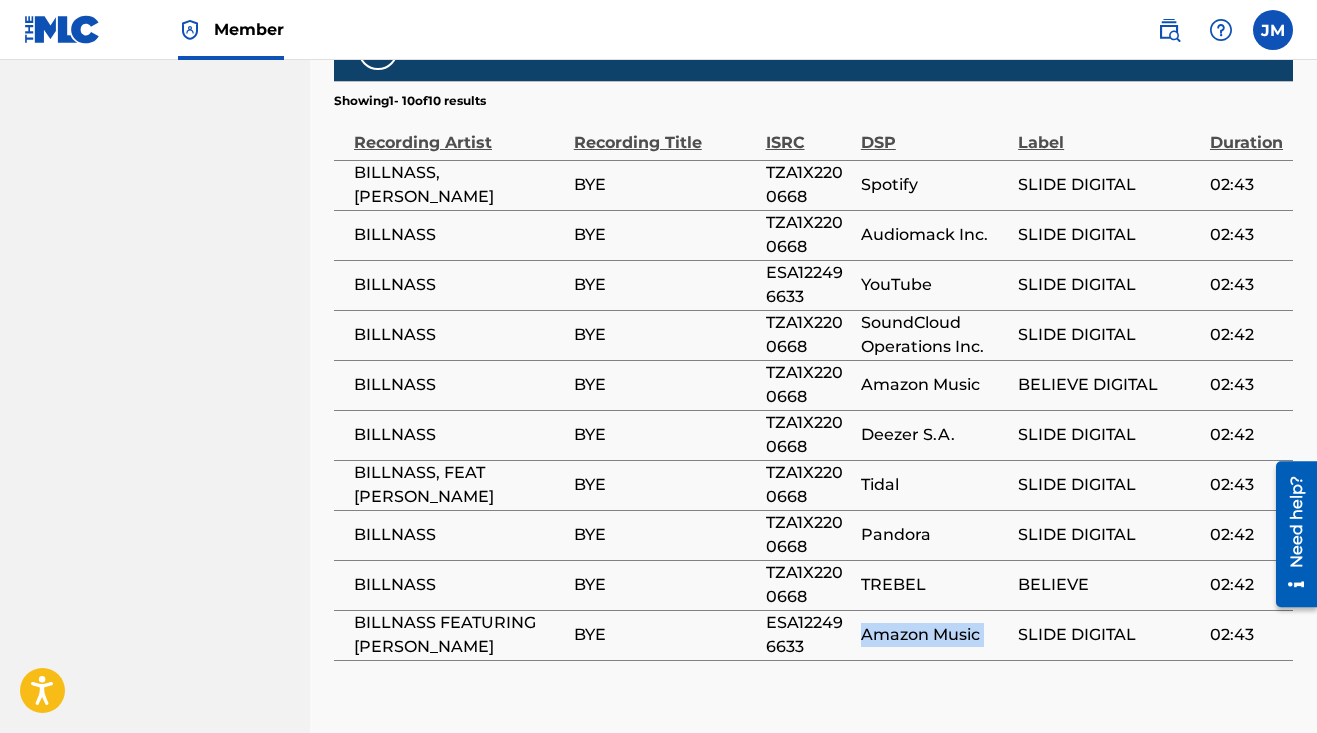 click on "Amazon Music" at bounding box center (934, 635) 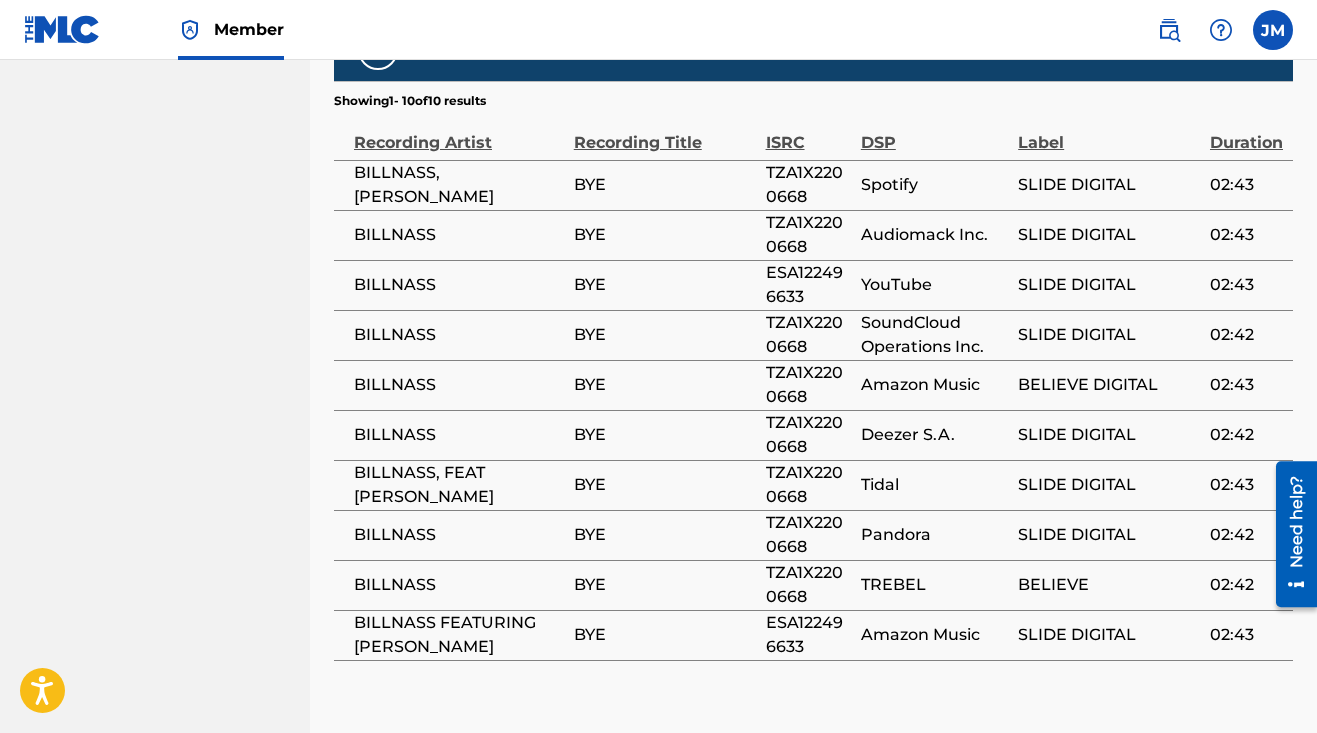 click on "SLIDE DIGITAL" at bounding box center (1109, 635) 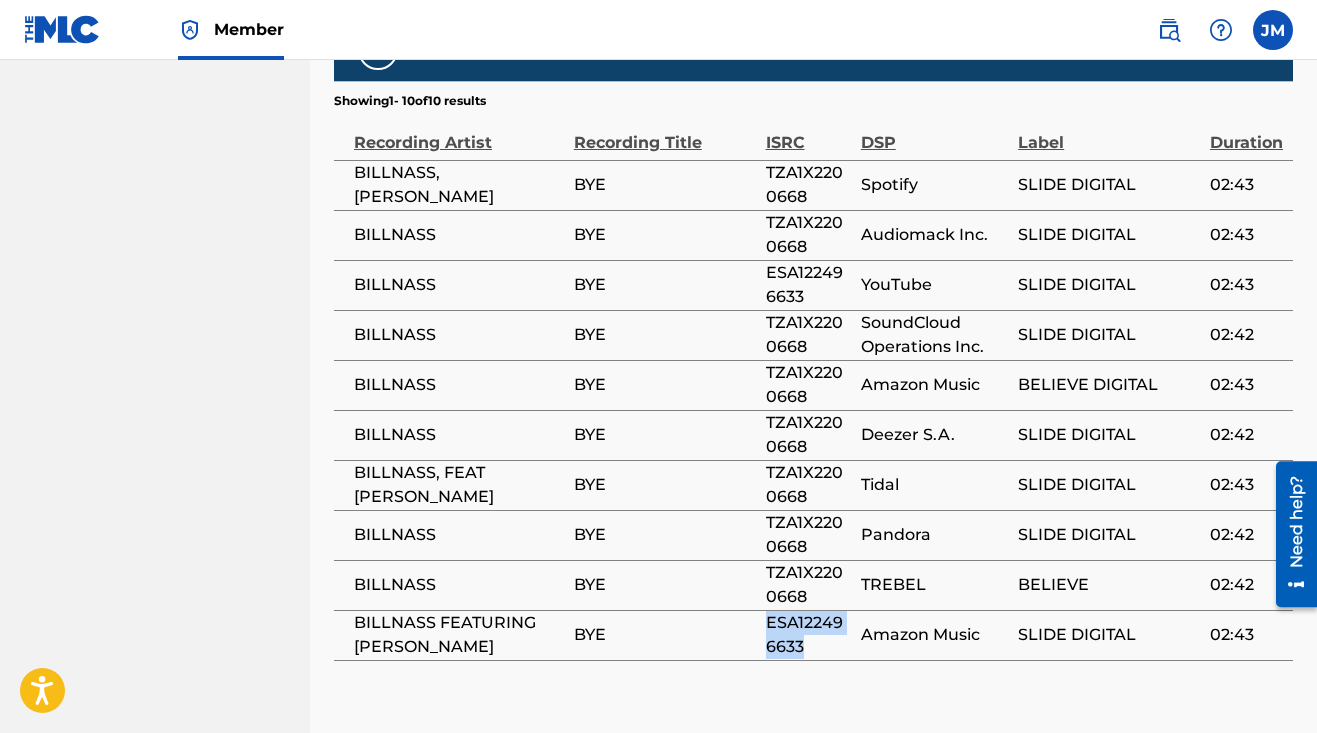 drag, startPoint x: 812, startPoint y: 644, endPoint x: 767, endPoint y: 628, distance: 47.759815 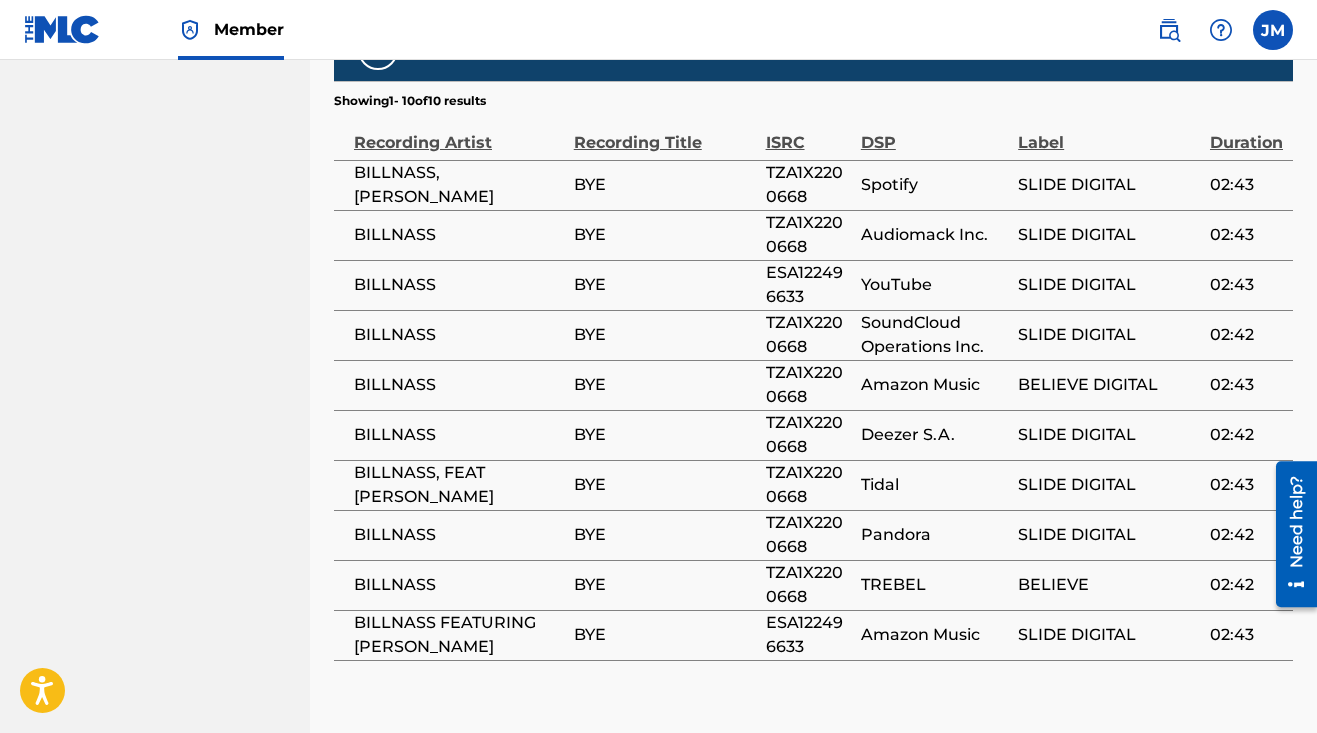 click on "SLIDE DIGITAL" at bounding box center [1109, 635] 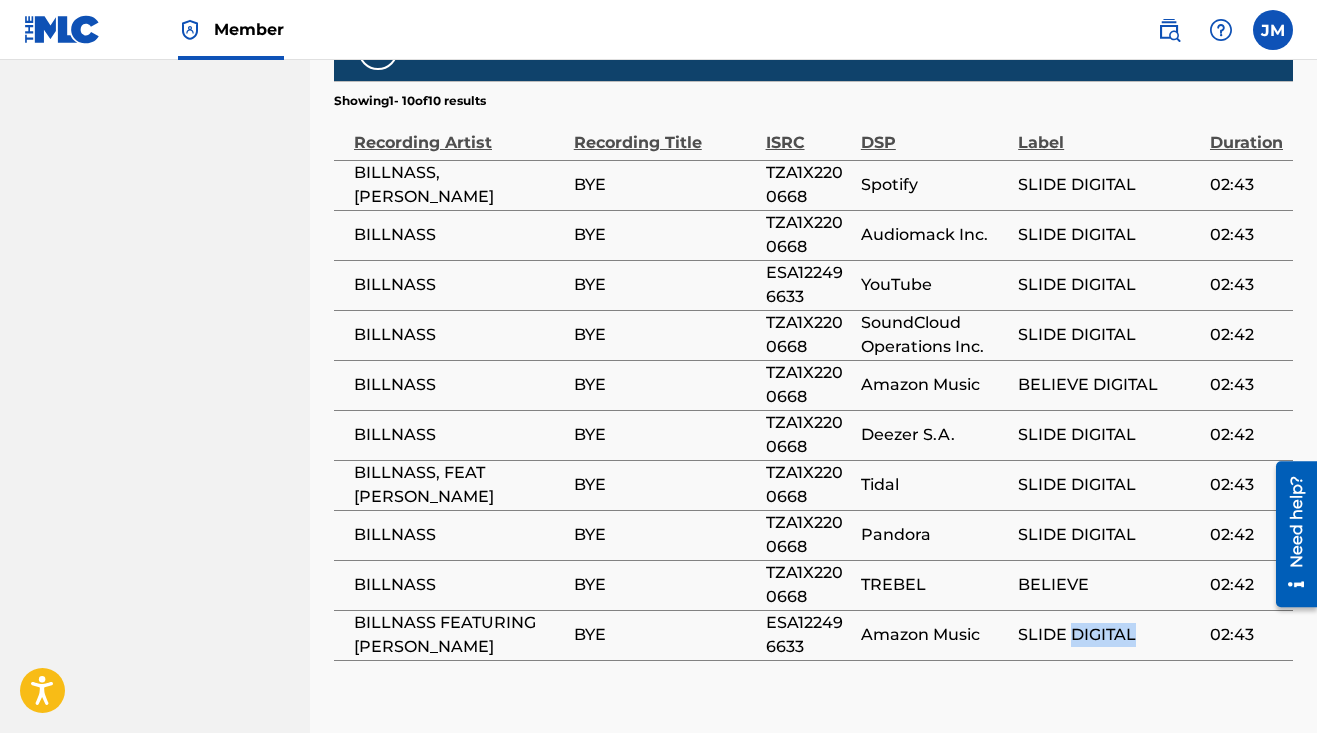 click on "SLIDE DIGITAL" at bounding box center (1109, 635) 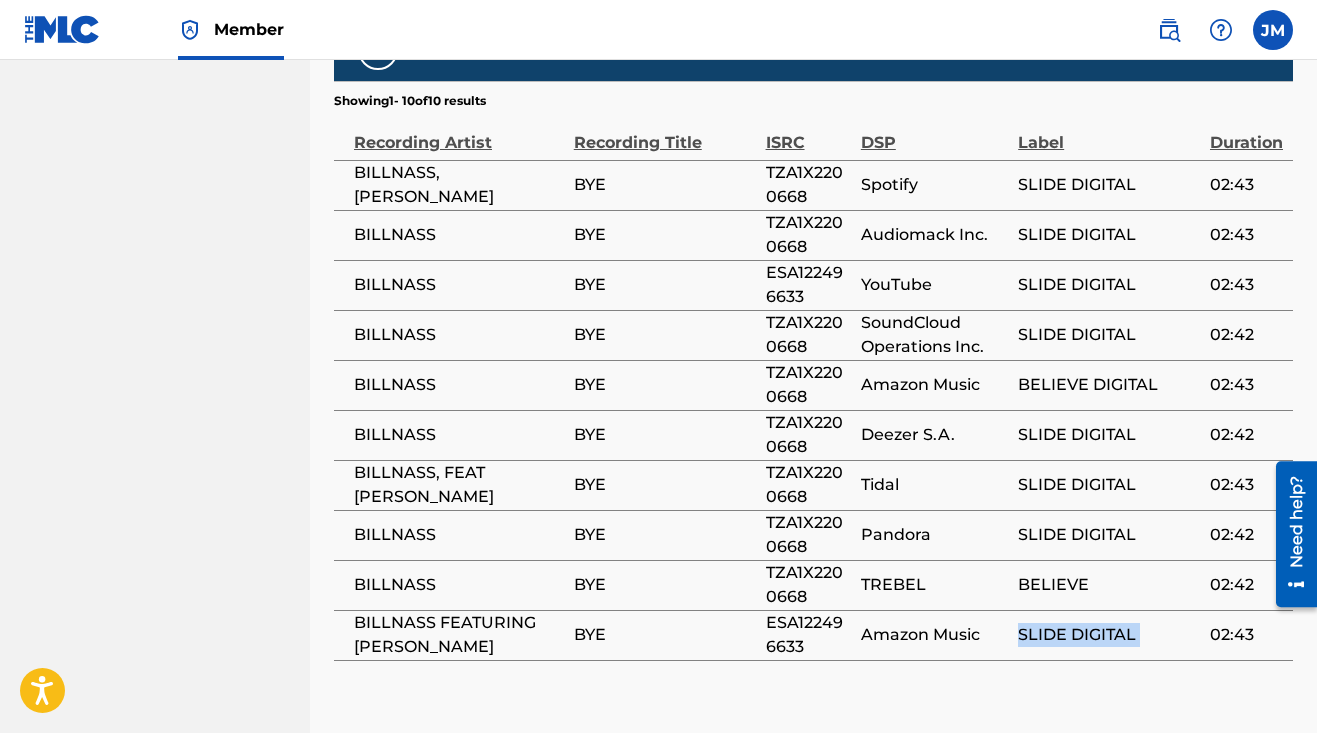 click on "SLIDE DIGITAL" at bounding box center [1109, 635] 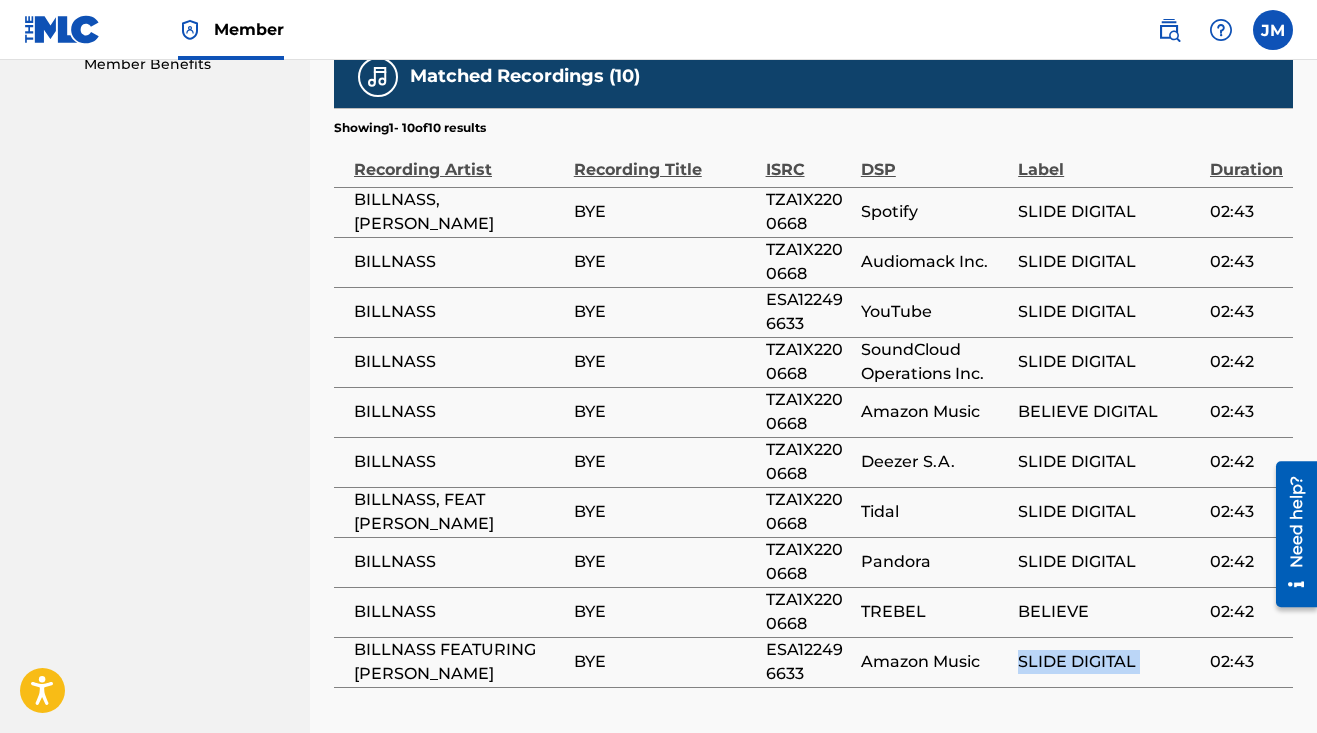 scroll, scrollTop: 1022, scrollLeft: 0, axis: vertical 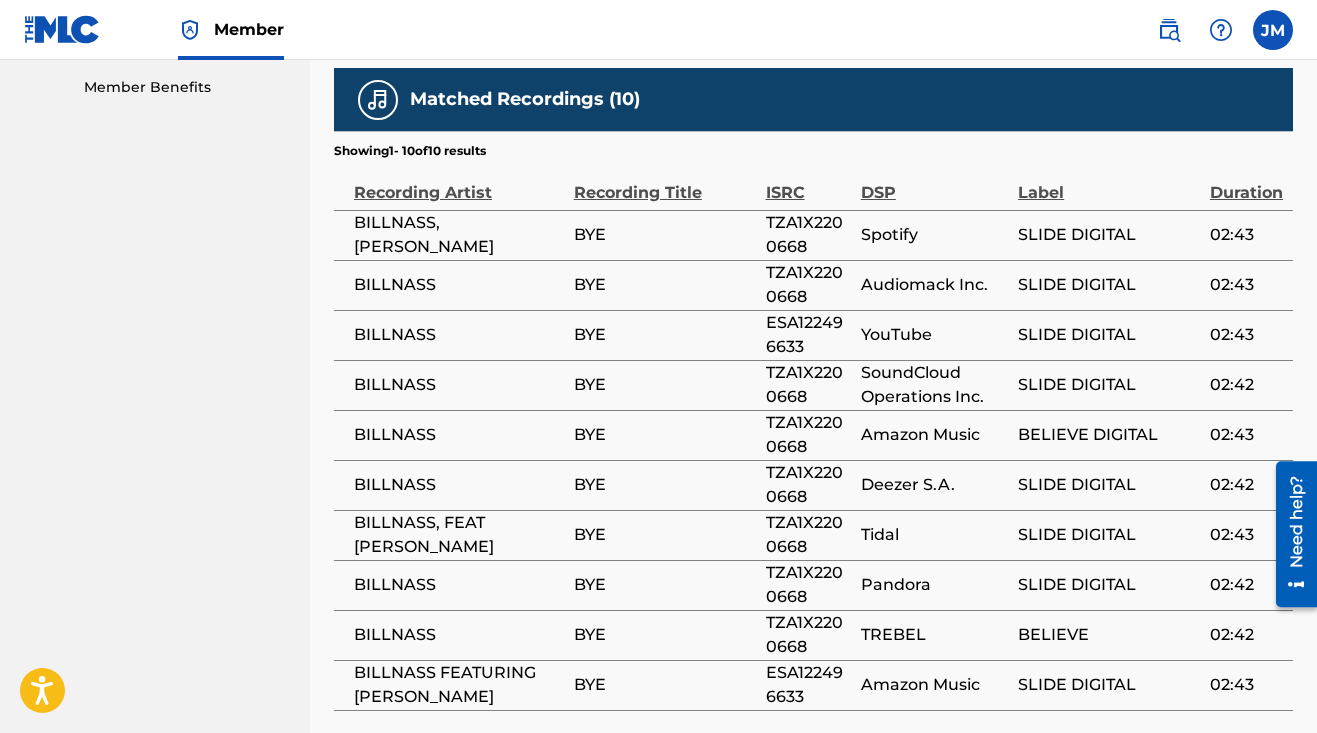 click on "SLIDE DIGITAL" at bounding box center (1109, 385) 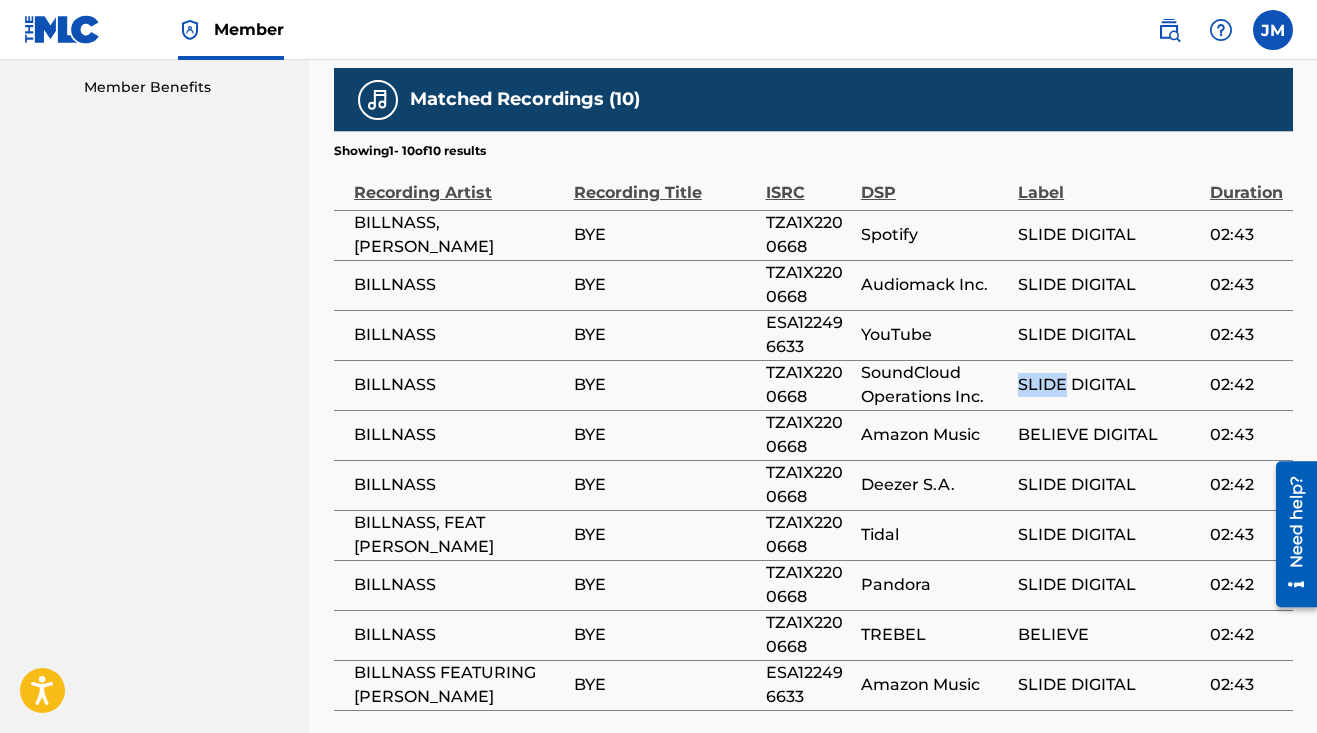 click on "SLIDE DIGITAL" at bounding box center [1109, 385] 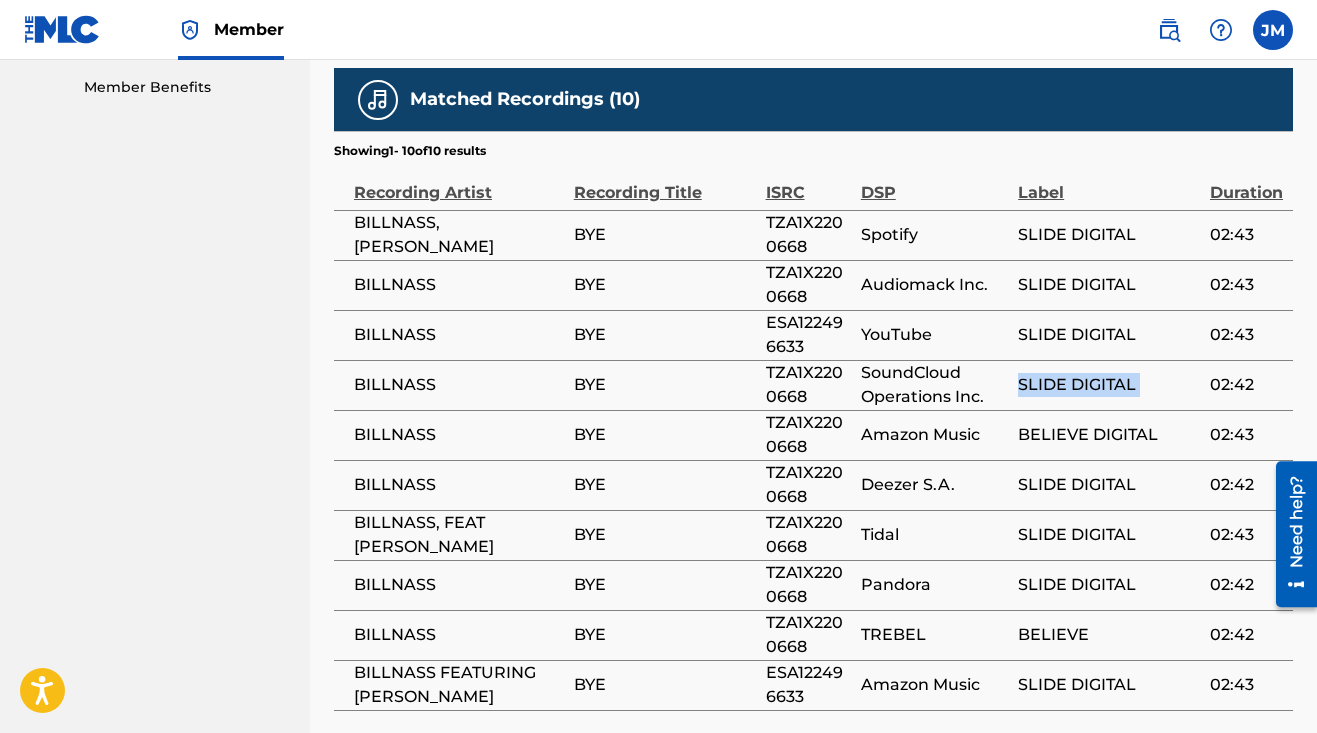 click on "SLIDE DIGITAL" at bounding box center (1109, 385) 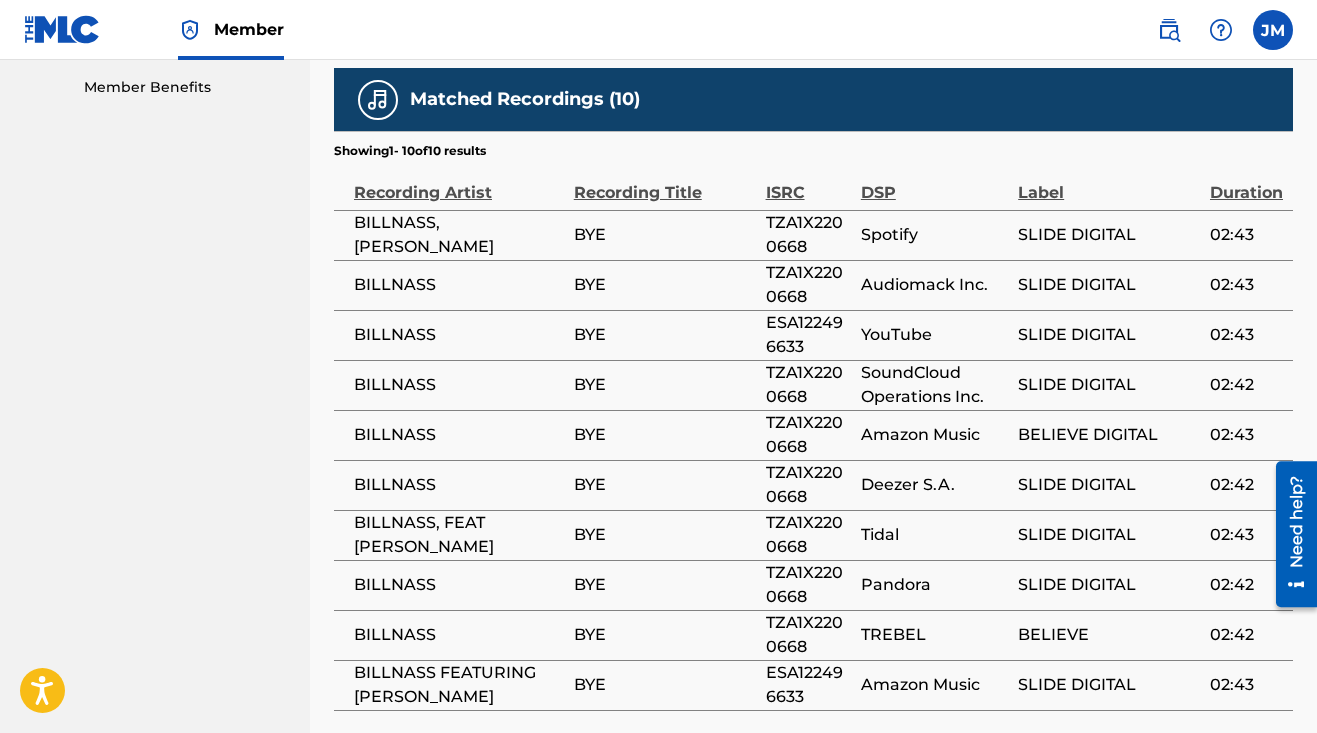 click on "SLIDE DIGITAL" at bounding box center [1109, 285] 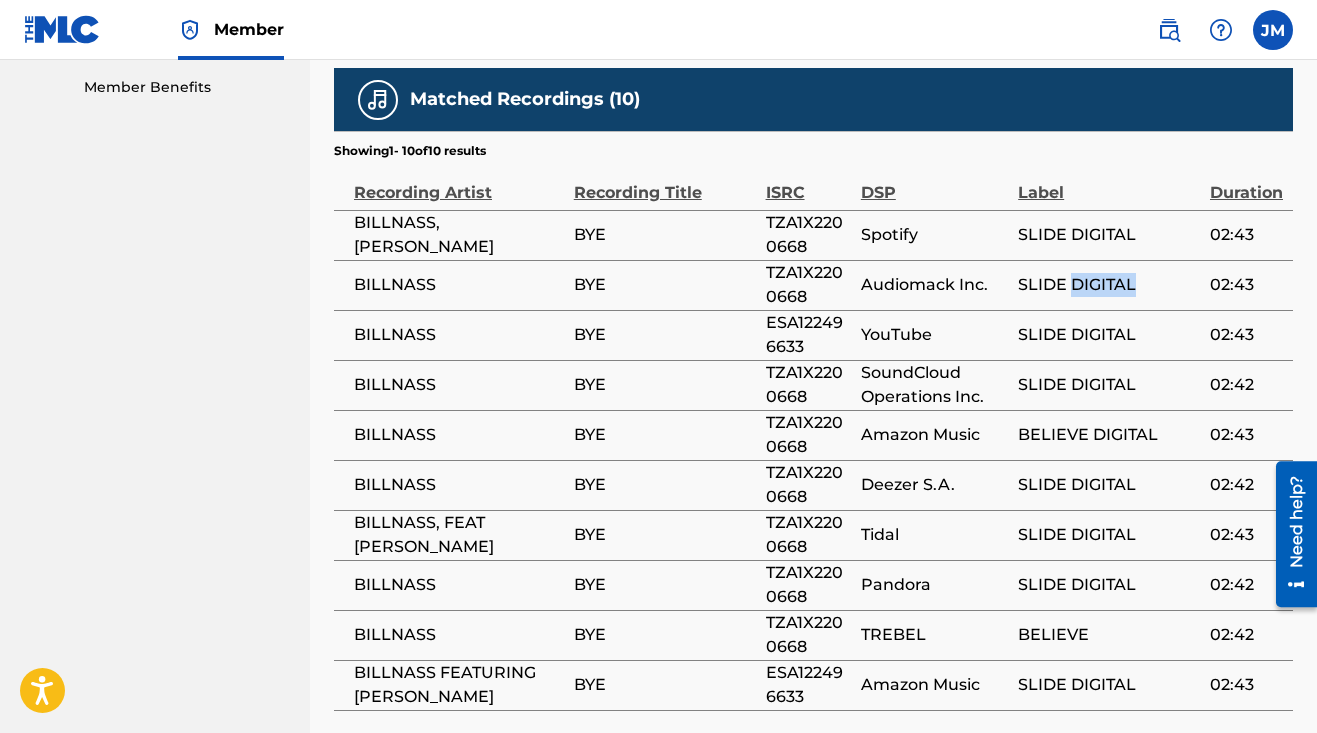 click on "SLIDE DIGITAL" at bounding box center (1109, 285) 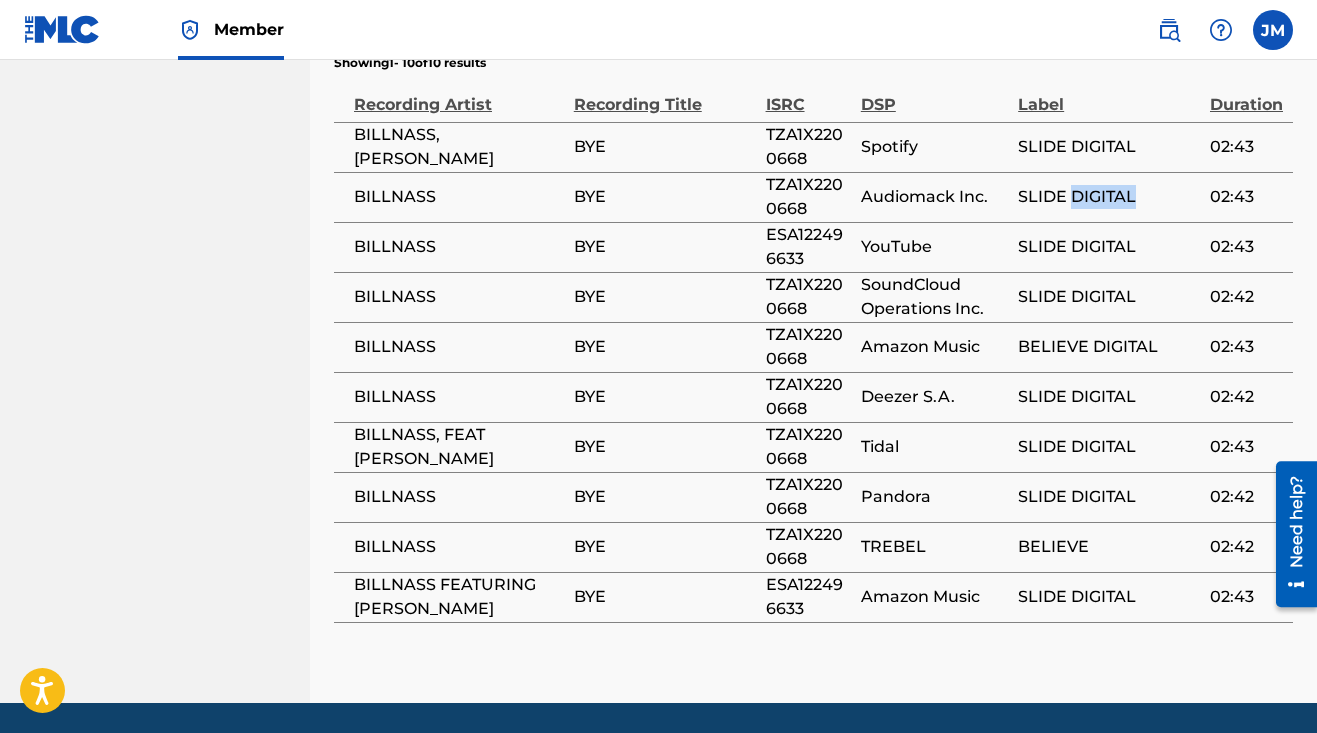 scroll, scrollTop: 1109, scrollLeft: 0, axis: vertical 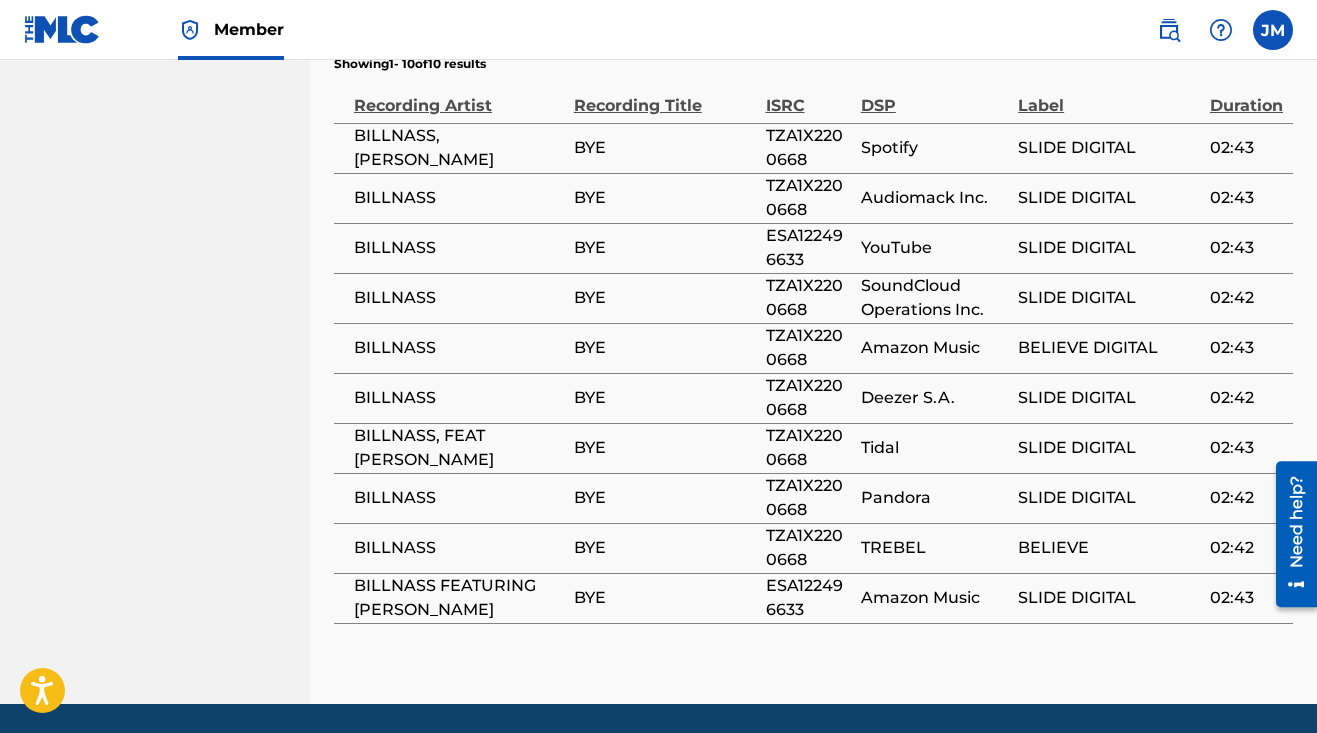 click on "< Back to results Claim shares on this work Last Edited:   [DATE] Source:  The MLC BYE     Work Detail   Member Work Identifier -- MLC Song Code BD3OWQ ISWC -- Duration --:-- Language English Alternative Titles No Alternative Titles Writers   (1) Writer Name Writer IPI Writer Role [PERSON_NAME] -- Composer/Author Publishers   (0) My shares:  0 % Total shares:  0 % No publishers listed Matched Recordings   (10) Showing  1  -   10  of  10   results   Recording Artist Recording Title ISRC DSP Label Duration BILLNASS,NANDY BYE TZA1X2200668 Spotify SLIDE DIGITAL 02:43 BILLNASS BYE TZA1X2200668 Audiomack Inc. SLIDE DIGITAL 02:43 BILLNASS BYE ESA122496633 YouTube SLIDE DIGITAL 02:43 BILLNASS BYE TZA1X2200668 SoundCloud Operations Inc. SLIDE DIGITAL 02:42 BILLNASS BYE TZA1X2200668 Amazon Music BELIEVE DIGITAL 02:43 BILLNASS BYE TZA1X2200668 Deezer S.A. SLIDE DIGITAL 02:42 BILLNASS, FEAT NANDY BYE TZA1X2200668 Tidal SLIDE DIGITAL 02:43 BILLNASS BYE TZA1X2200668 Pandora SLIDE DIGITAL 02:42 BILLNASS" at bounding box center [813, -148] 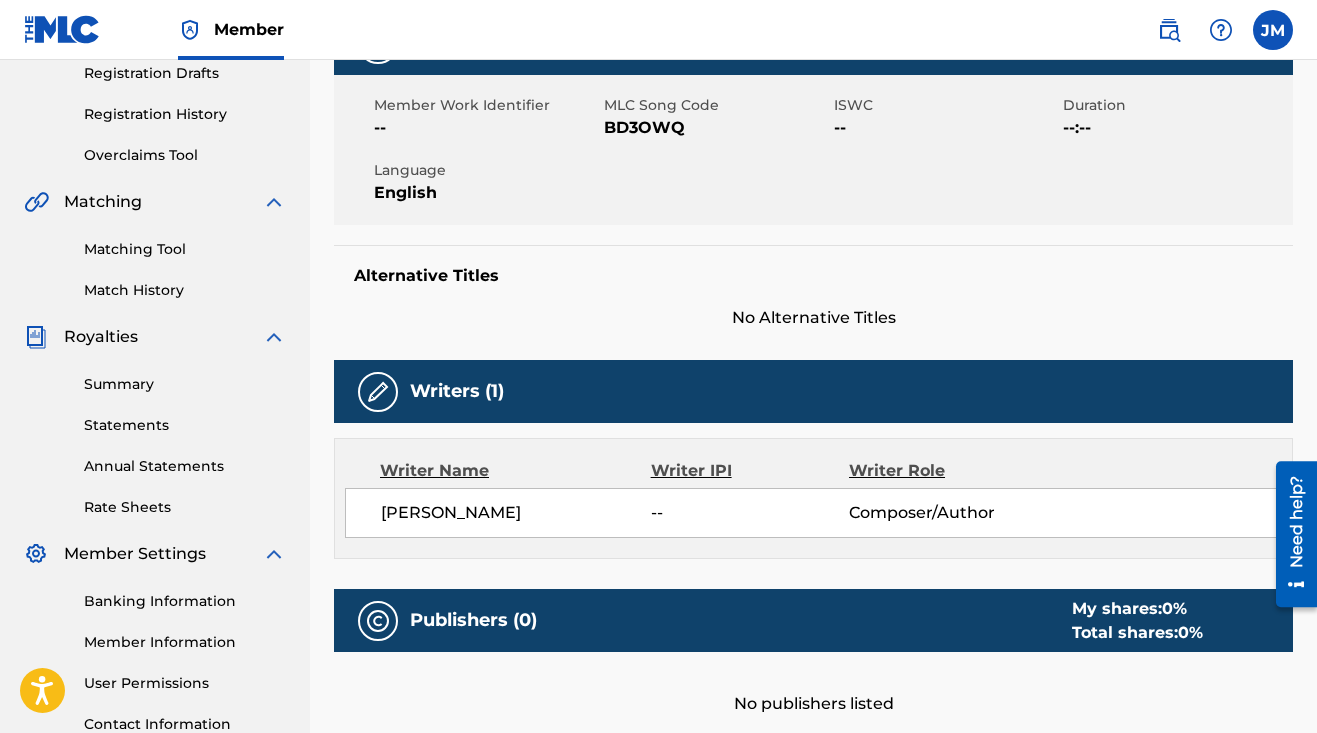 scroll, scrollTop: 354, scrollLeft: 0, axis: vertical 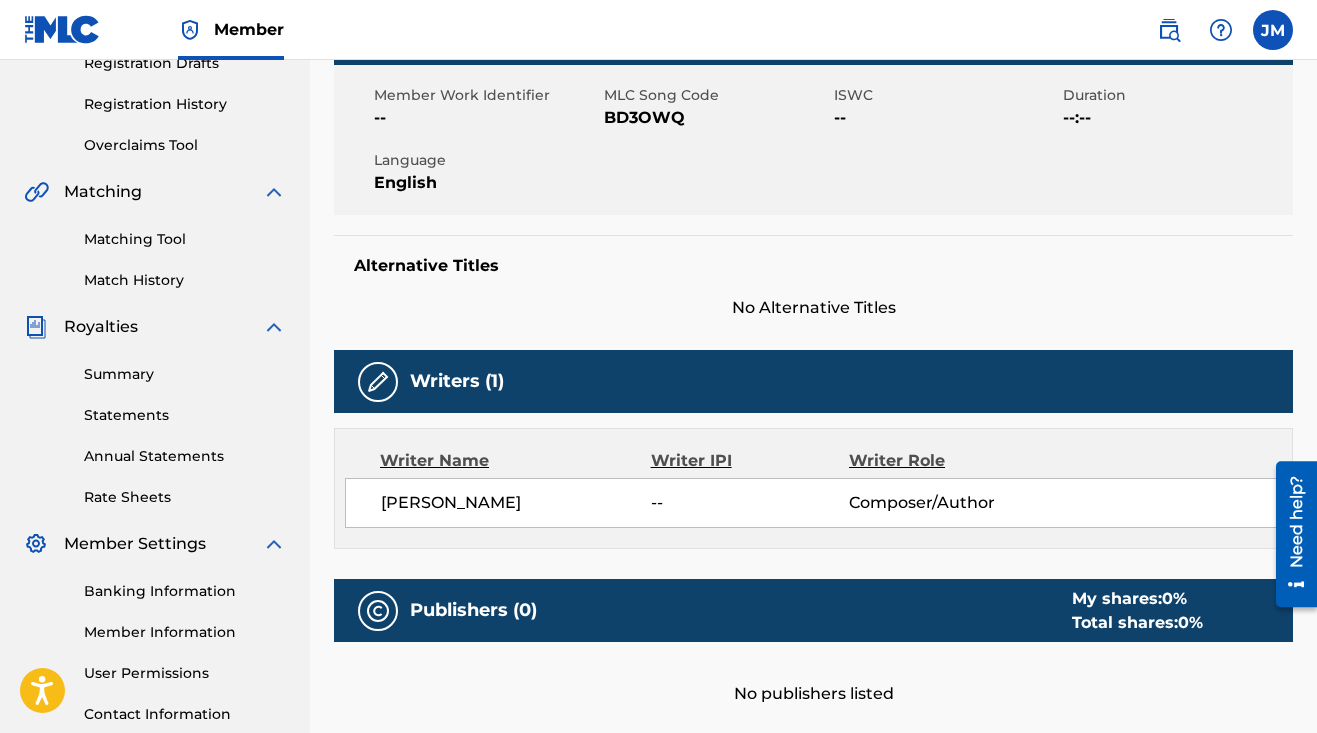 click on "--" at bounding box center (750, 503) 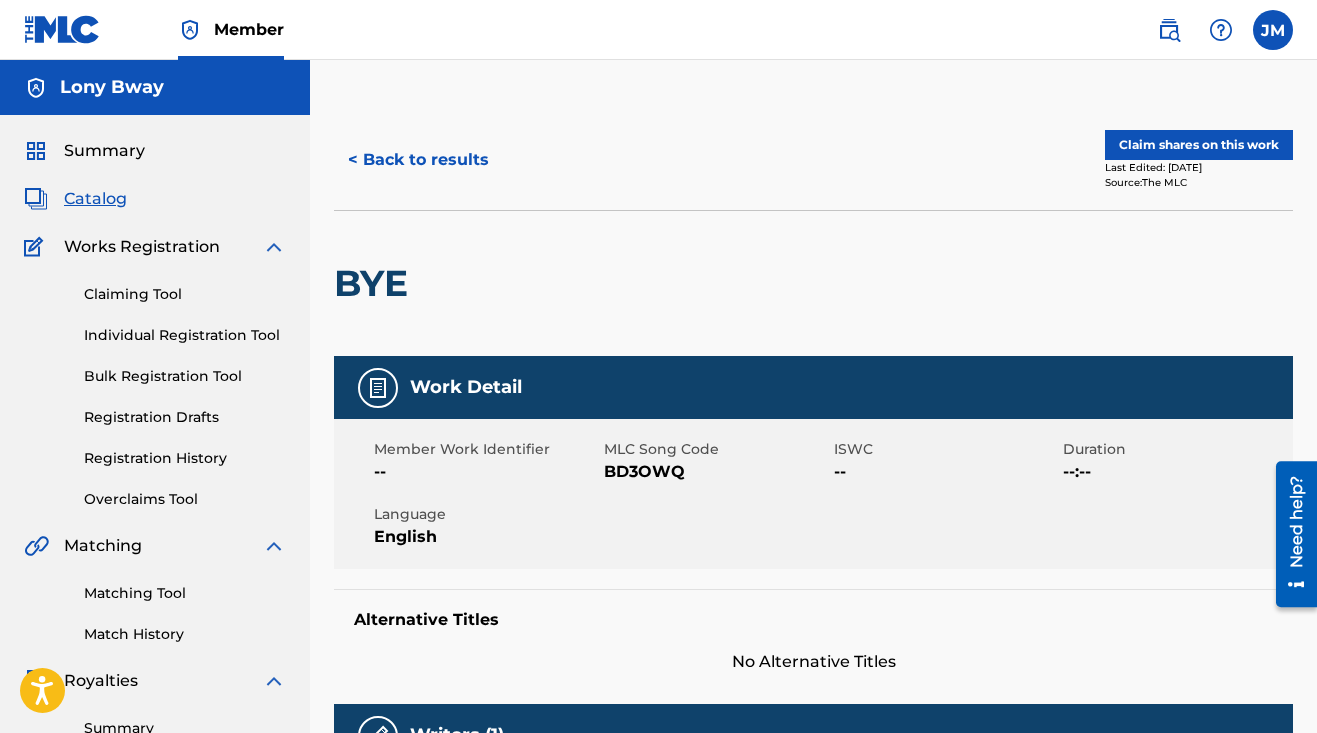 scroll, scrollTop: 0, scrollLeft: 0, axis: both 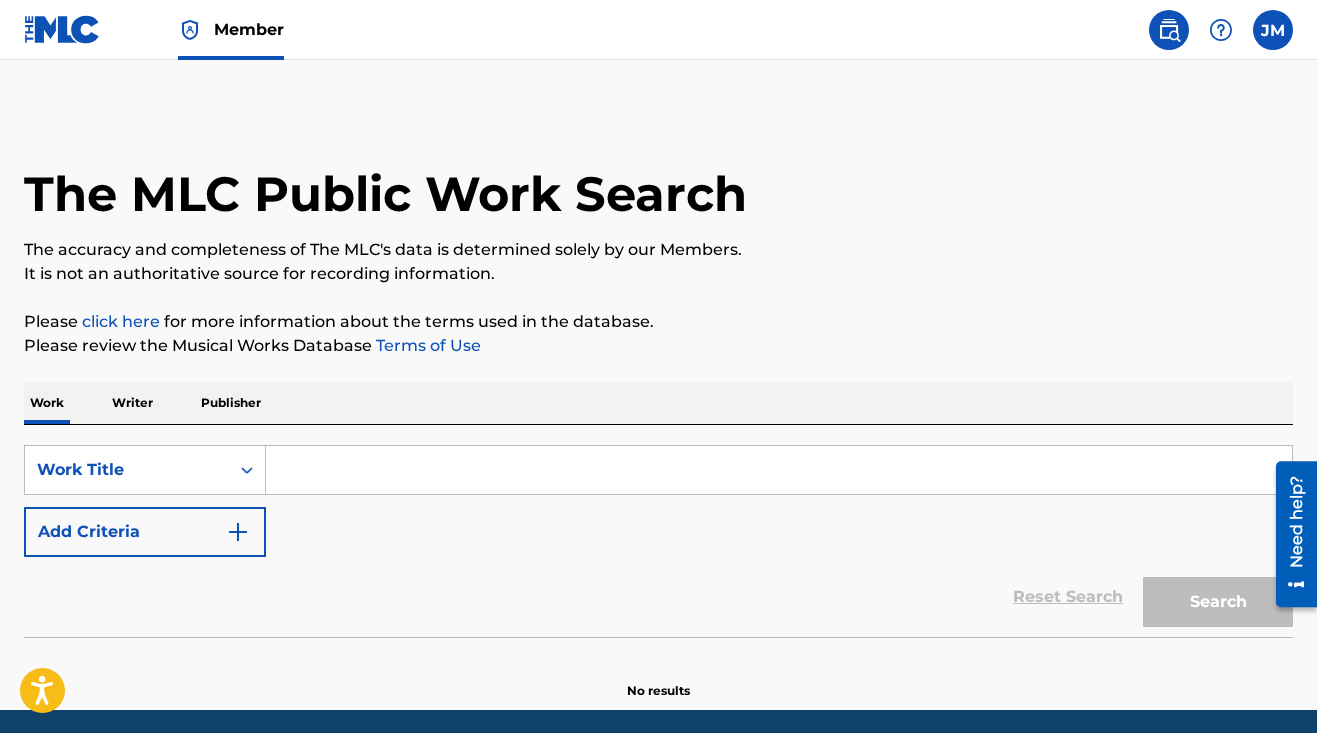 click at bounding box center (779, 470) 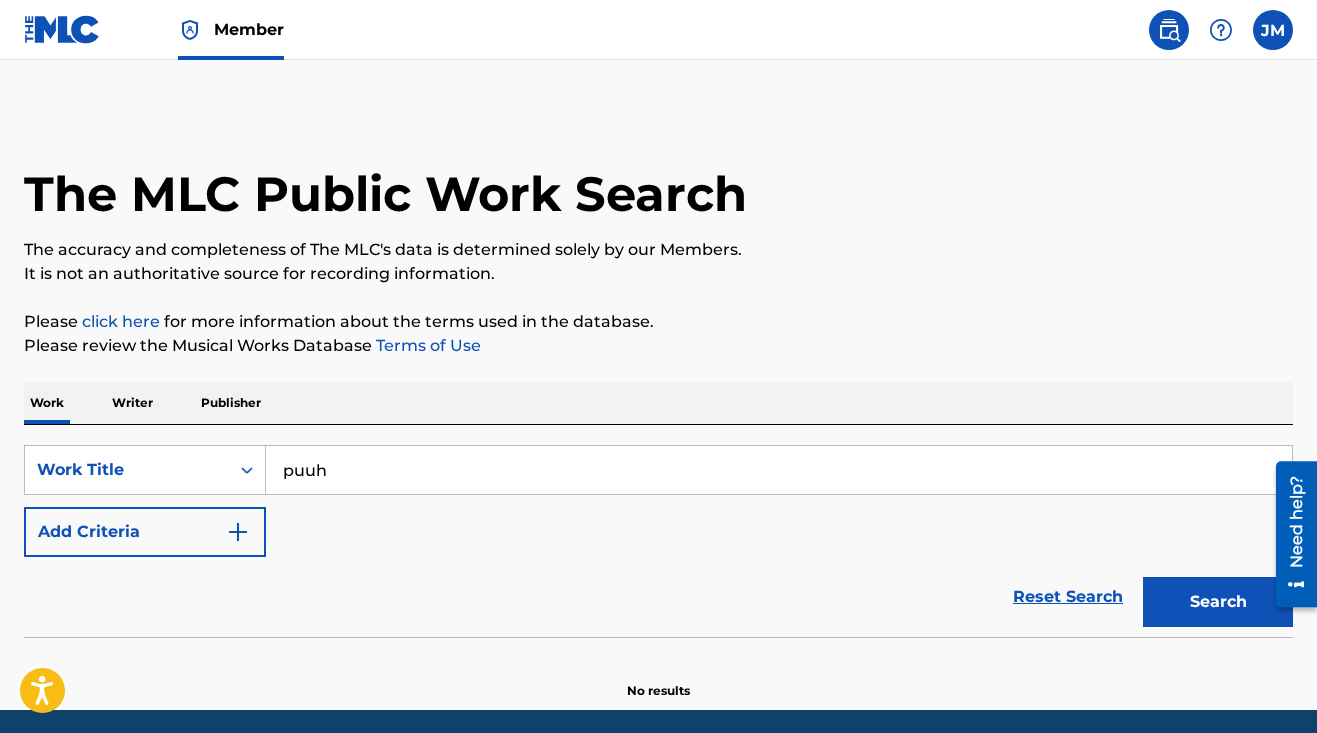 type on "puuh" 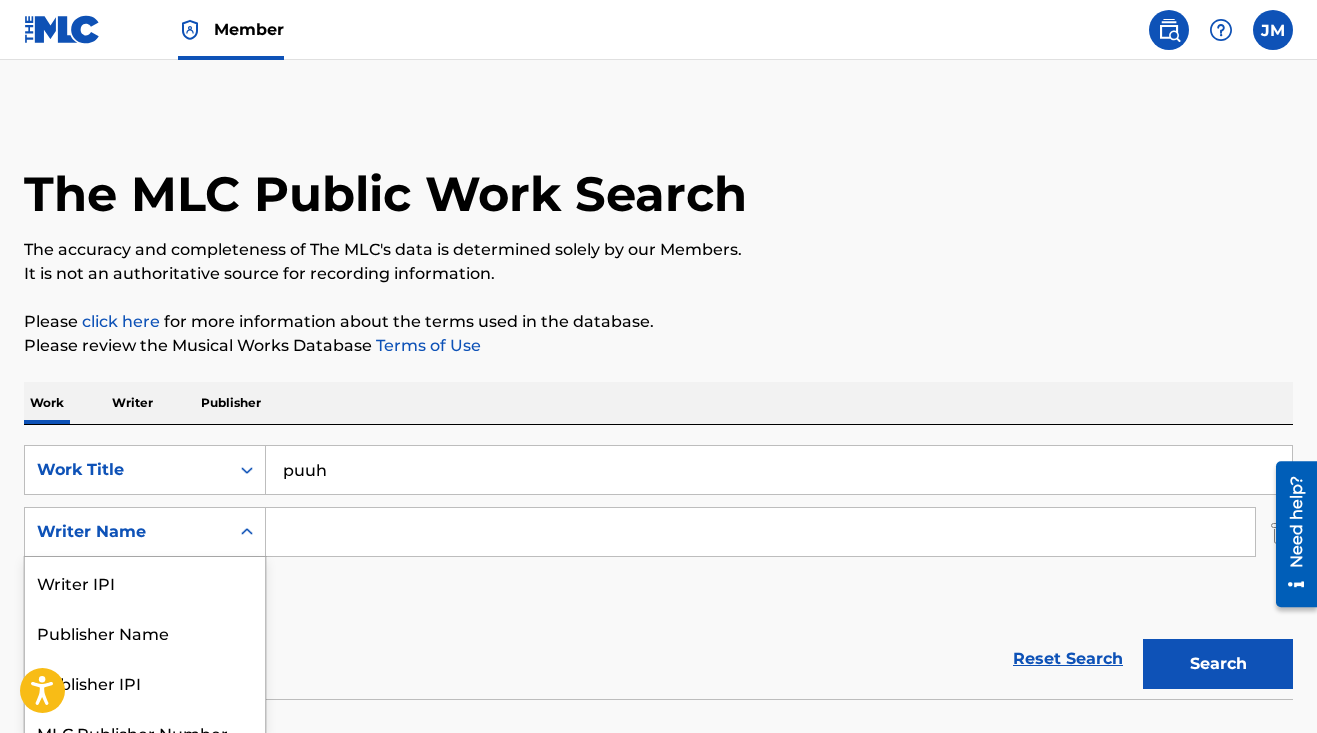 click on "Writer Name selected, 5 of 5. 5 results available. Use Up and Down to choose options, press Enter to select the currently focused option, press Escape to exit the menu, press Tab to select the option and exit the menu. Writer Name Writer IPI Publisher Name Publisher IPI MLC Publisher Number Writer Name" at bounding box center [145, 532] 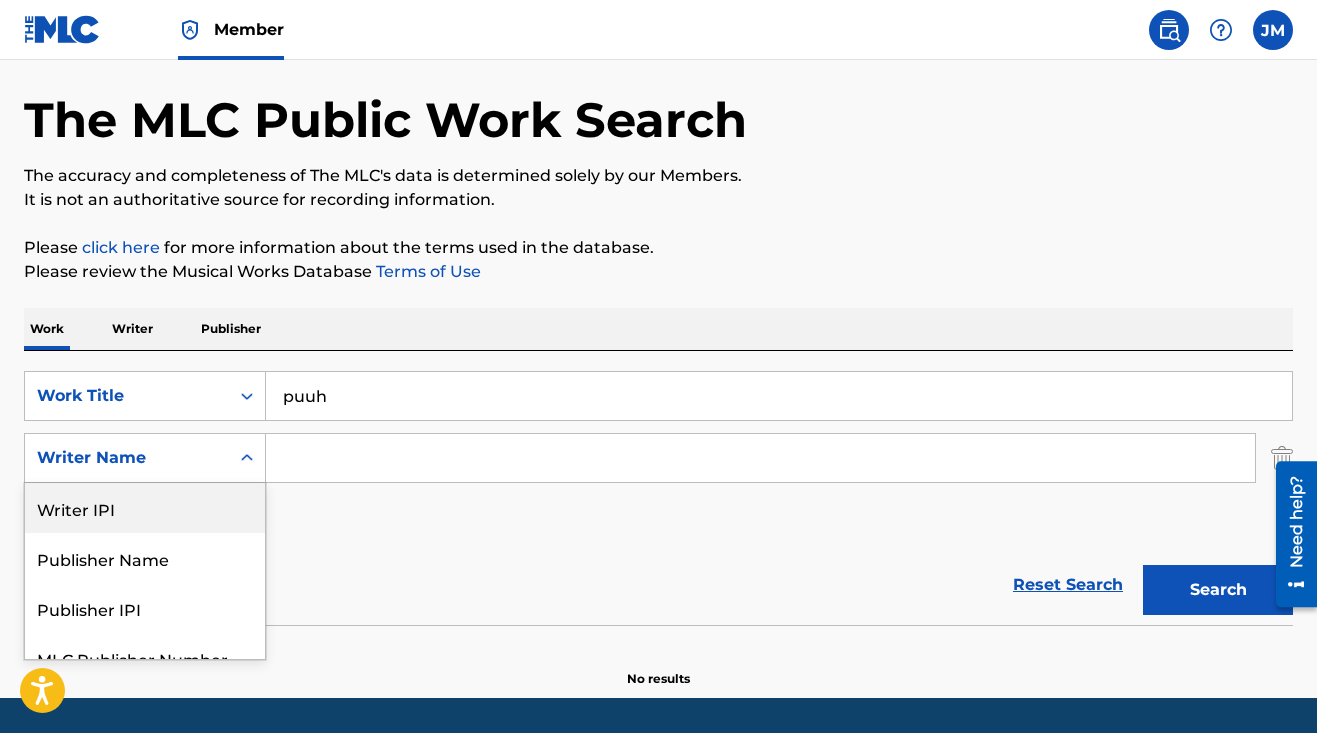 scroll, scrollTop: 75, scrollLeft: 0, axis: vertical 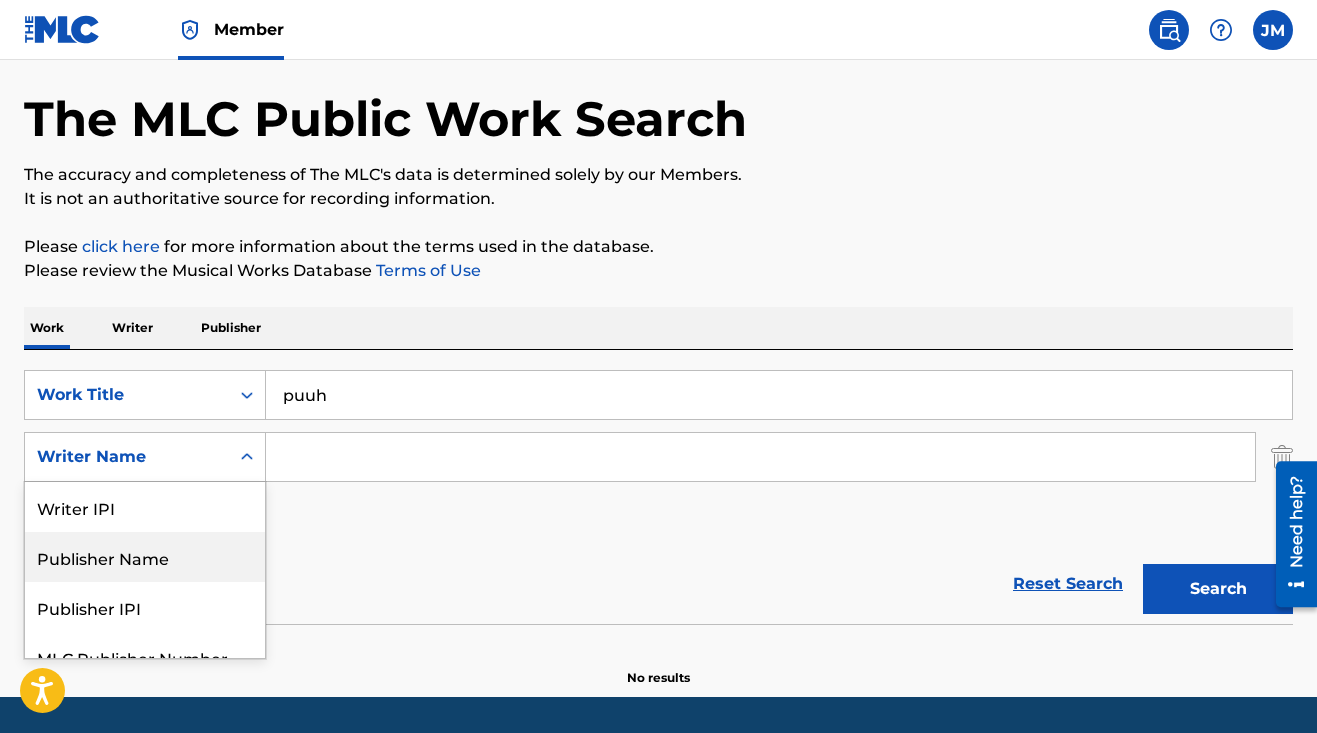 click on "Publisher Name" at bounding box center [145, 557] 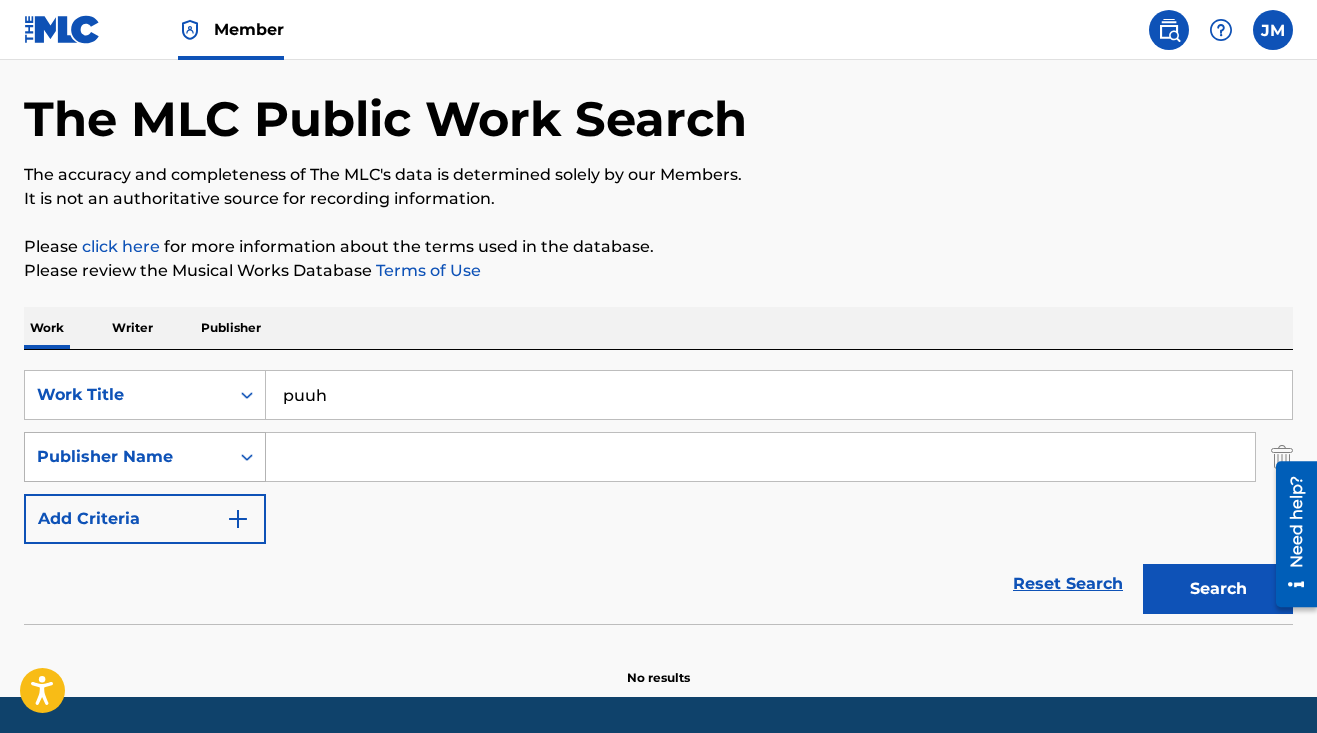 click 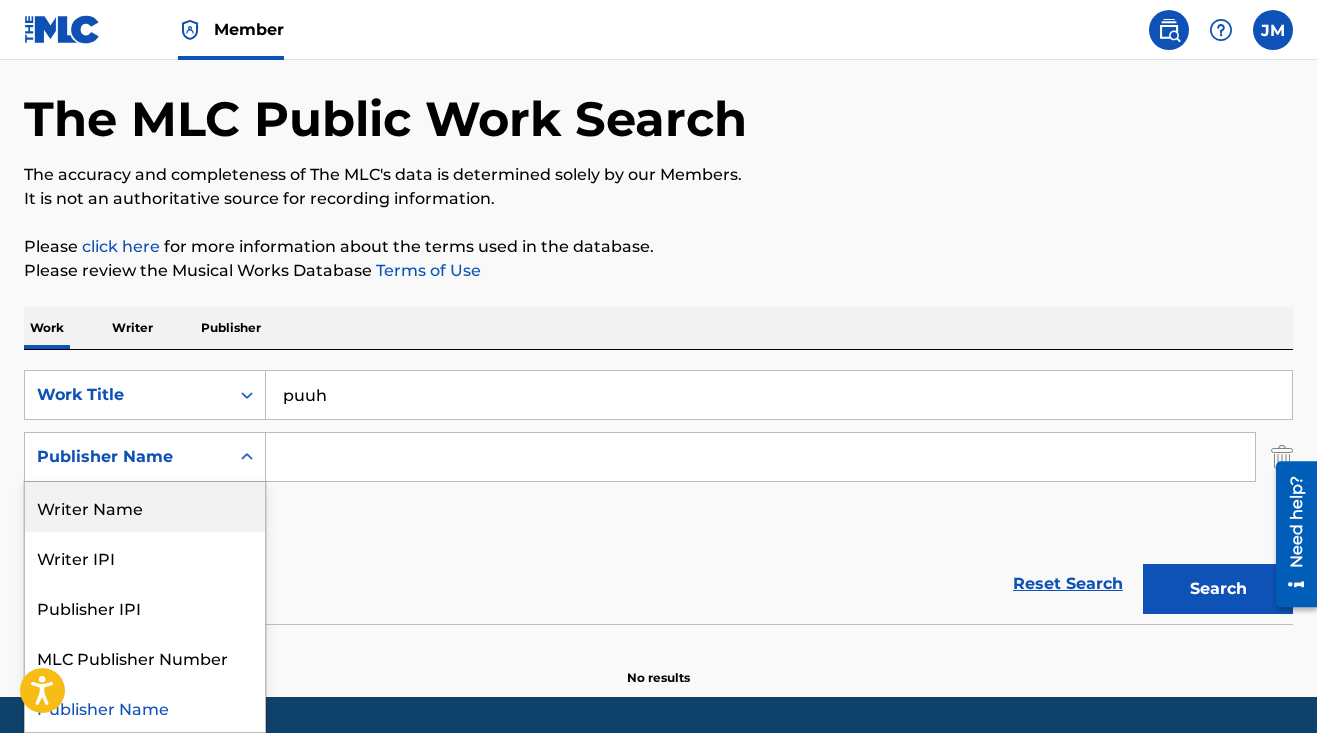 click on "Writer Name" at bounding box center (145, 507) 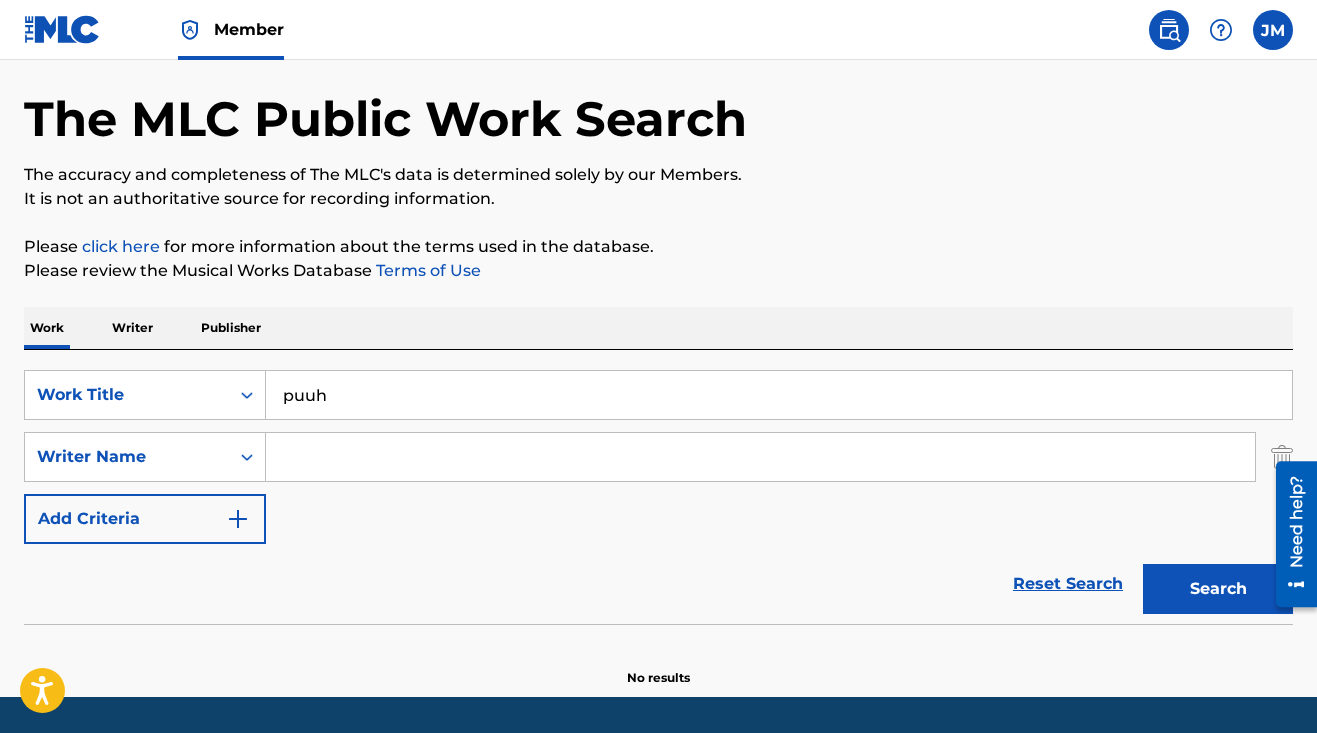 click at bounding box center (760, 457) 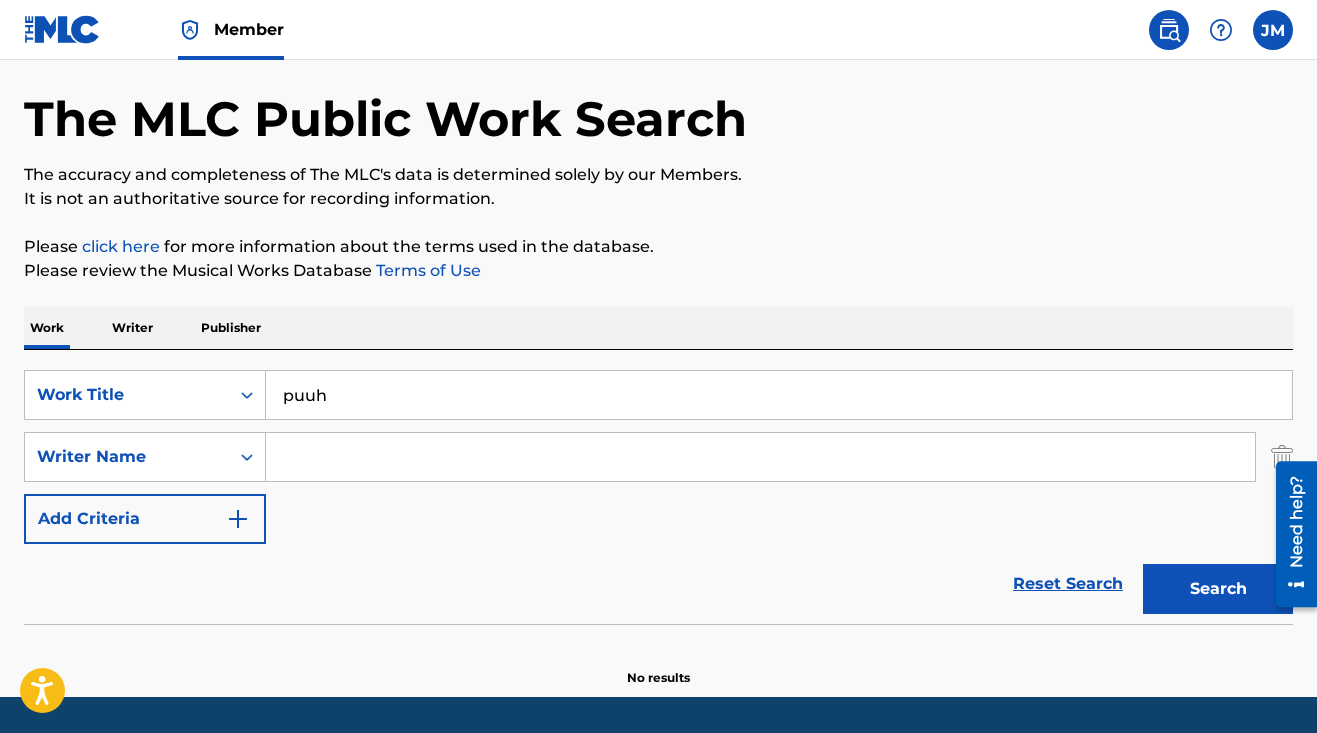type on "w" 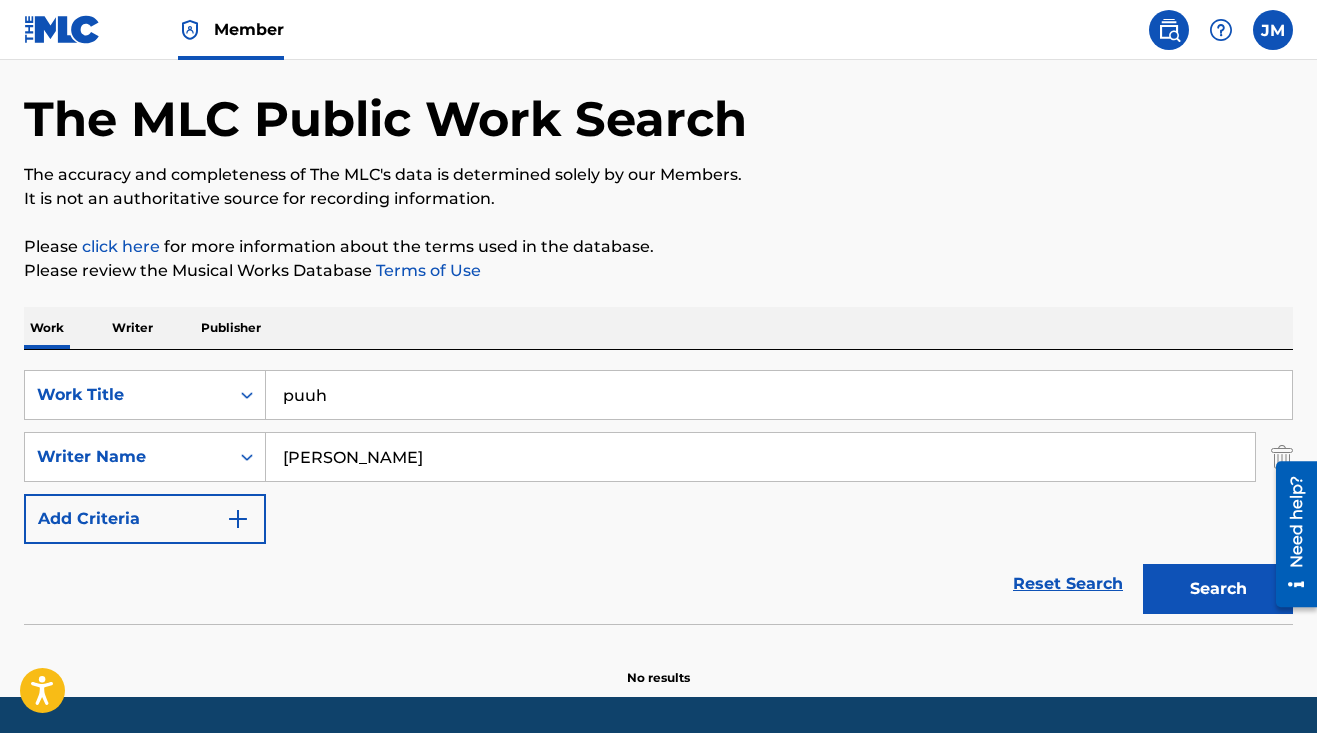 click on "[PERSON_NAME]" at bounding box center (760, 457) 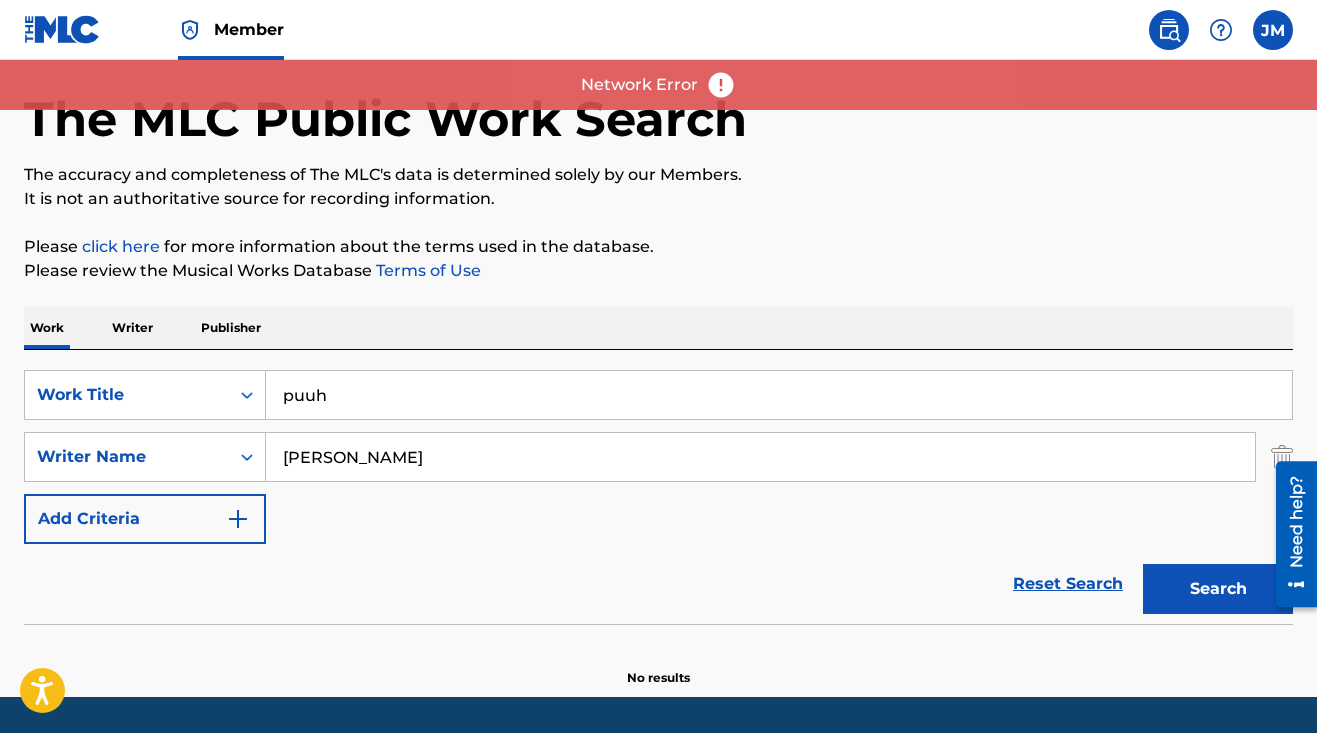 click on "[PERSON_NAME]" at bounding box center [760, 457] 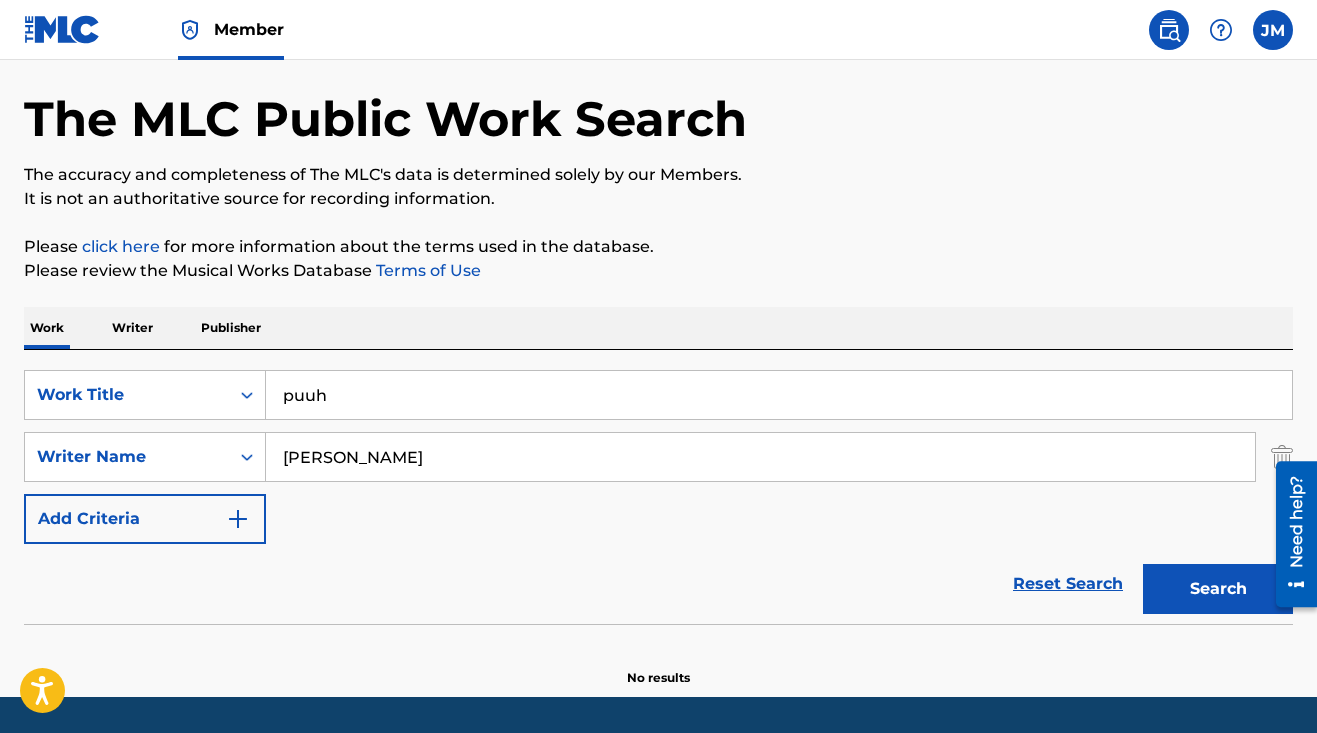 drag, startPoint x: 466, startPoint y: 500, endPoint x: 359, endPoint y: 492, distance: 107.298645 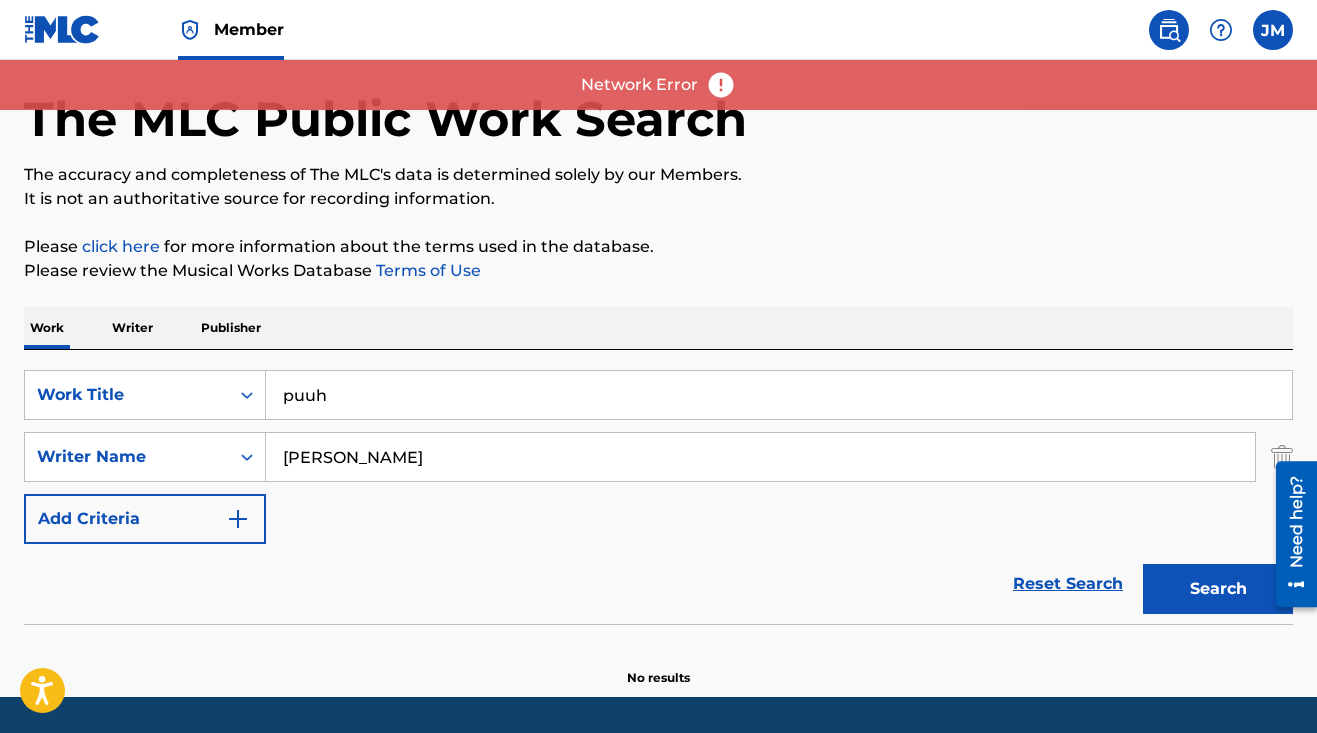 click on "puuh" at bounding box center [779, 395] 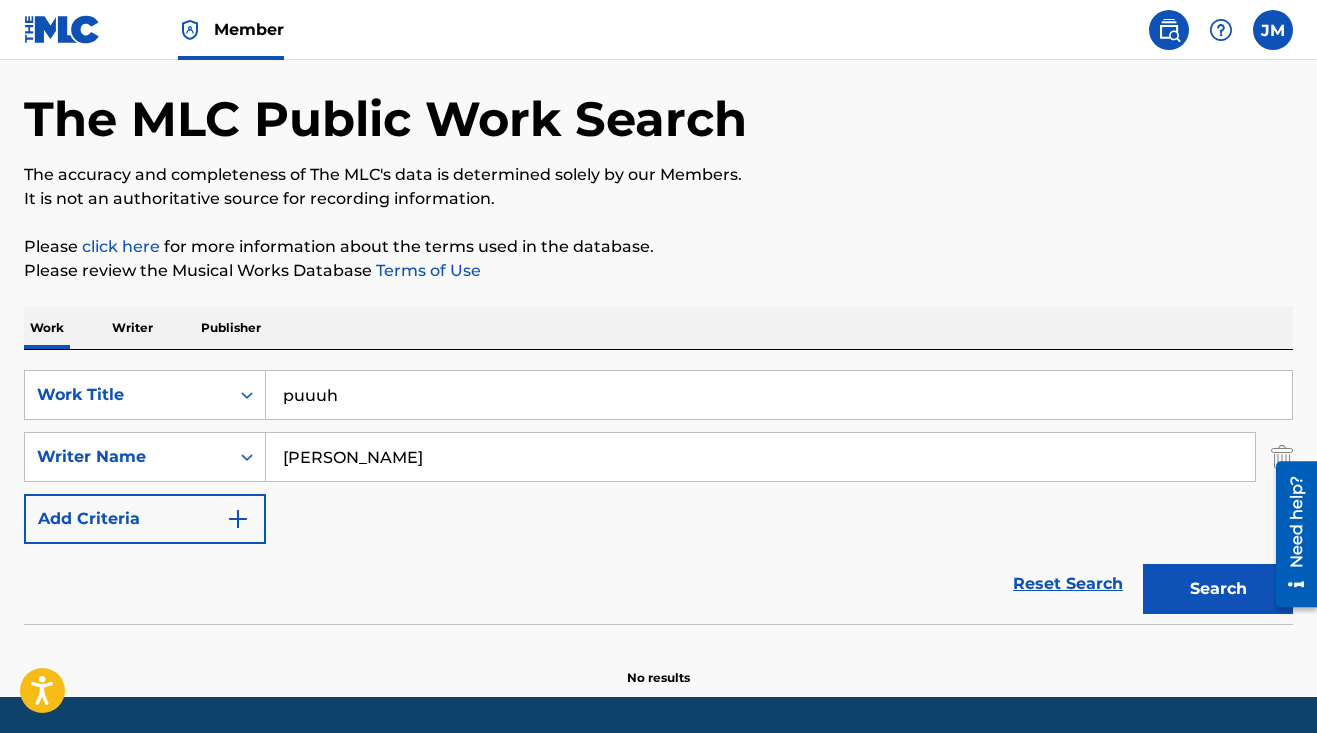 type on "puuuh" 